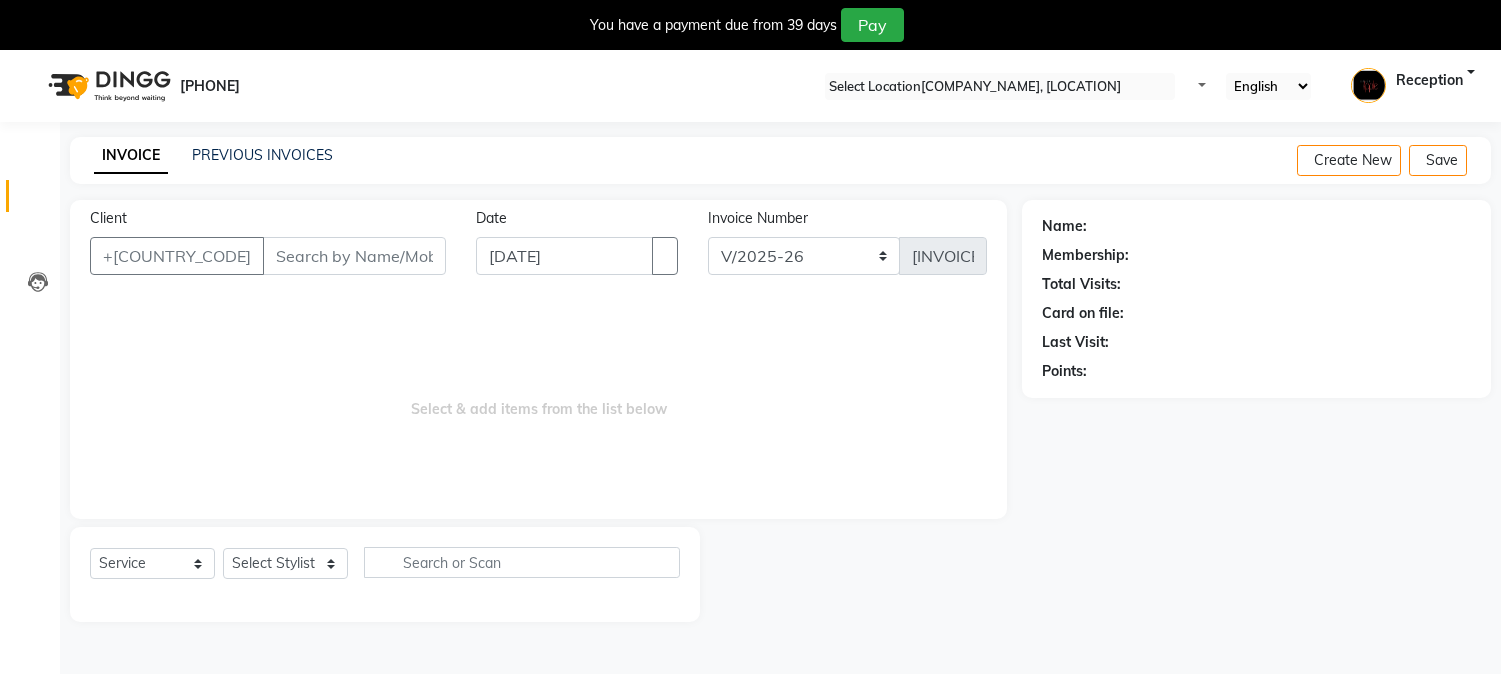 scroll, scrollTop: 50, scrollLeft: 0, axis: vertical 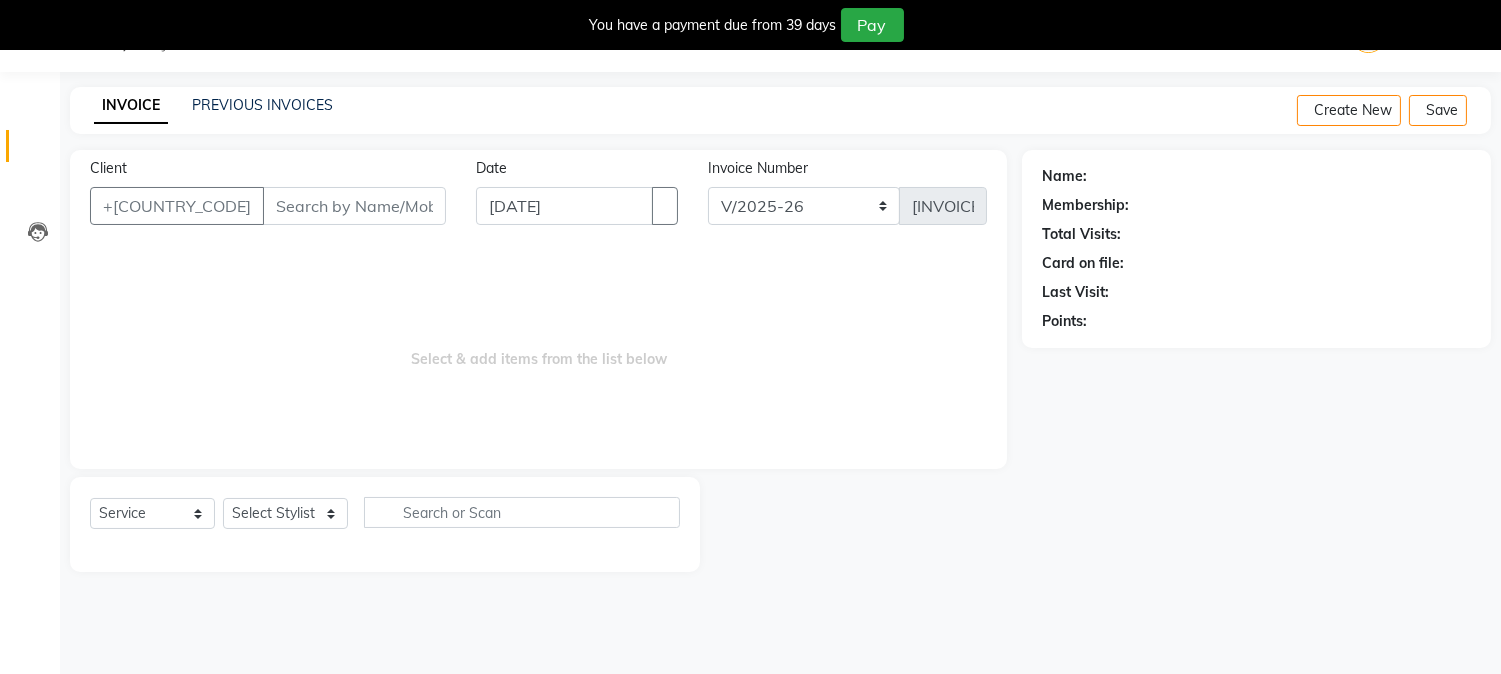 click on "Client" at bounding box center [354, 206] 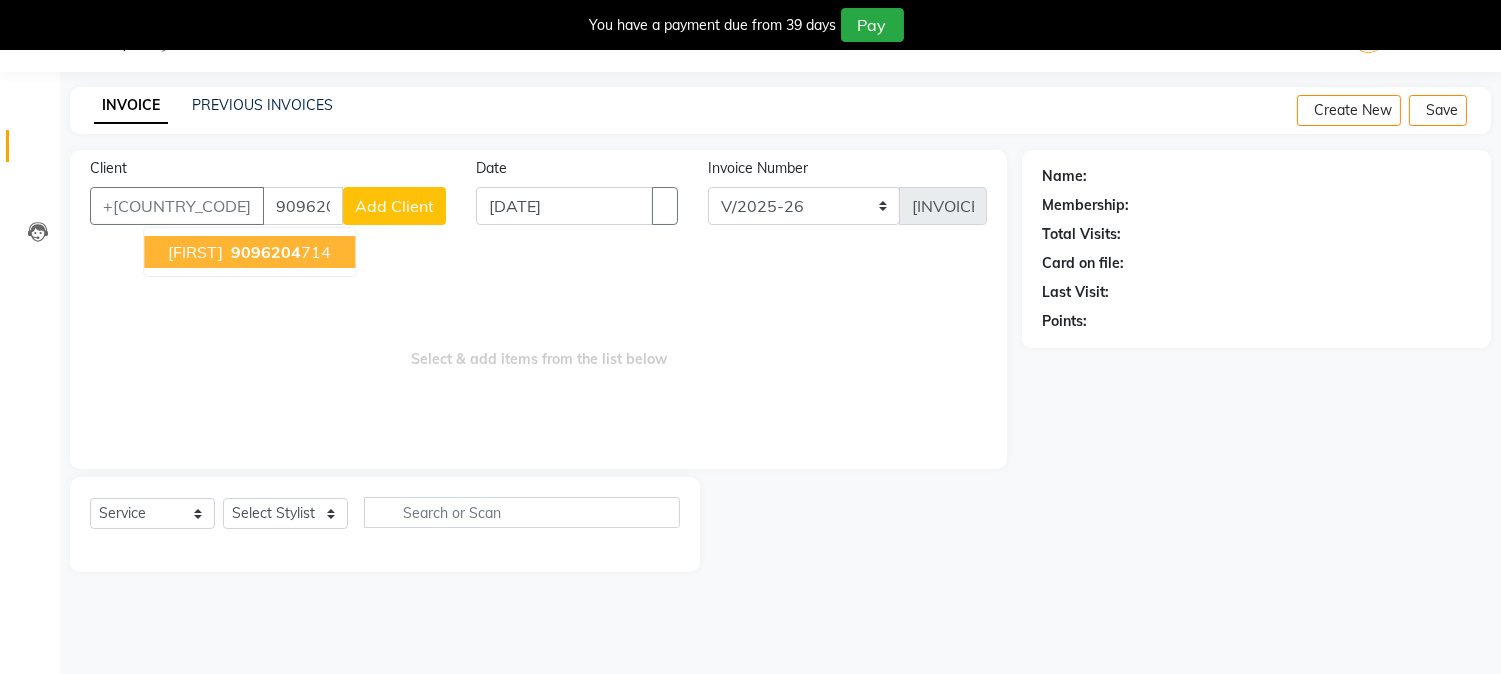 click on "[FIRST] [PHONE]" at bounding box center (249, 252) 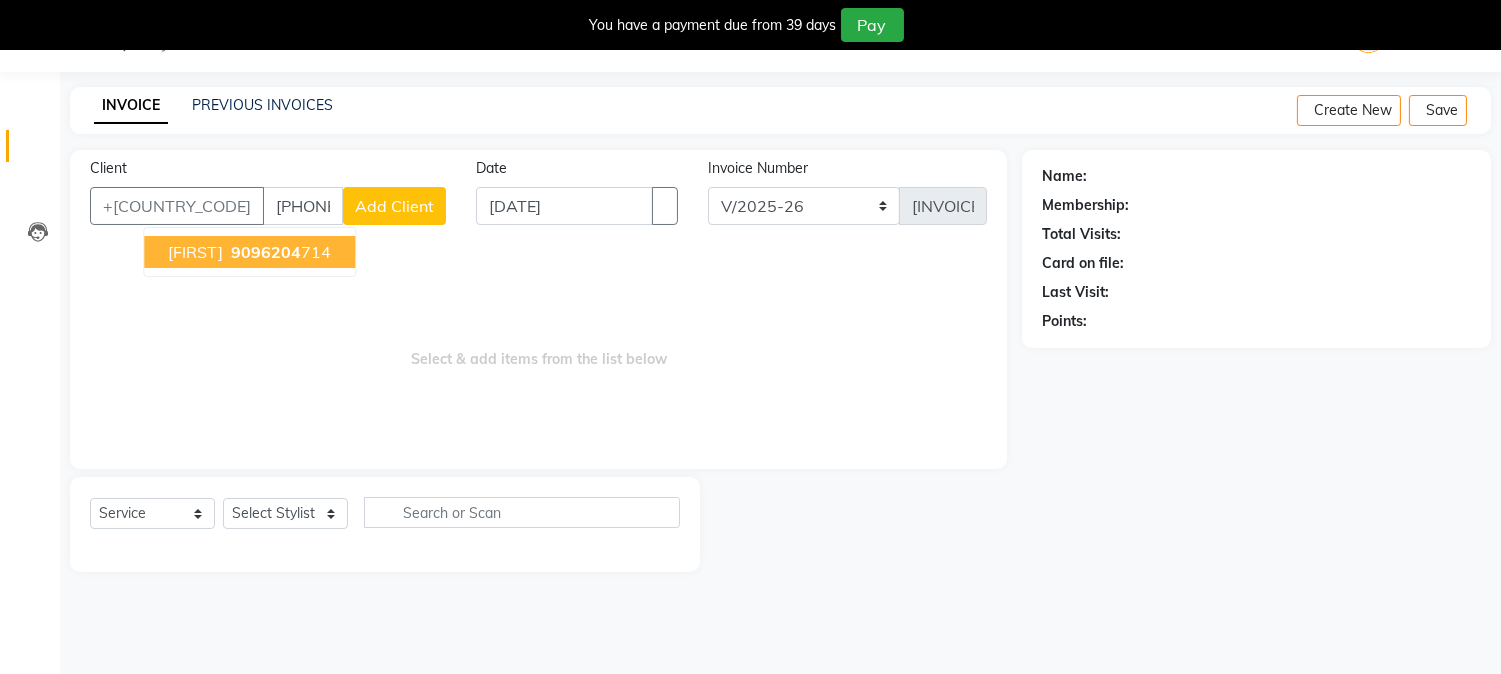 type on "[PHONE]" 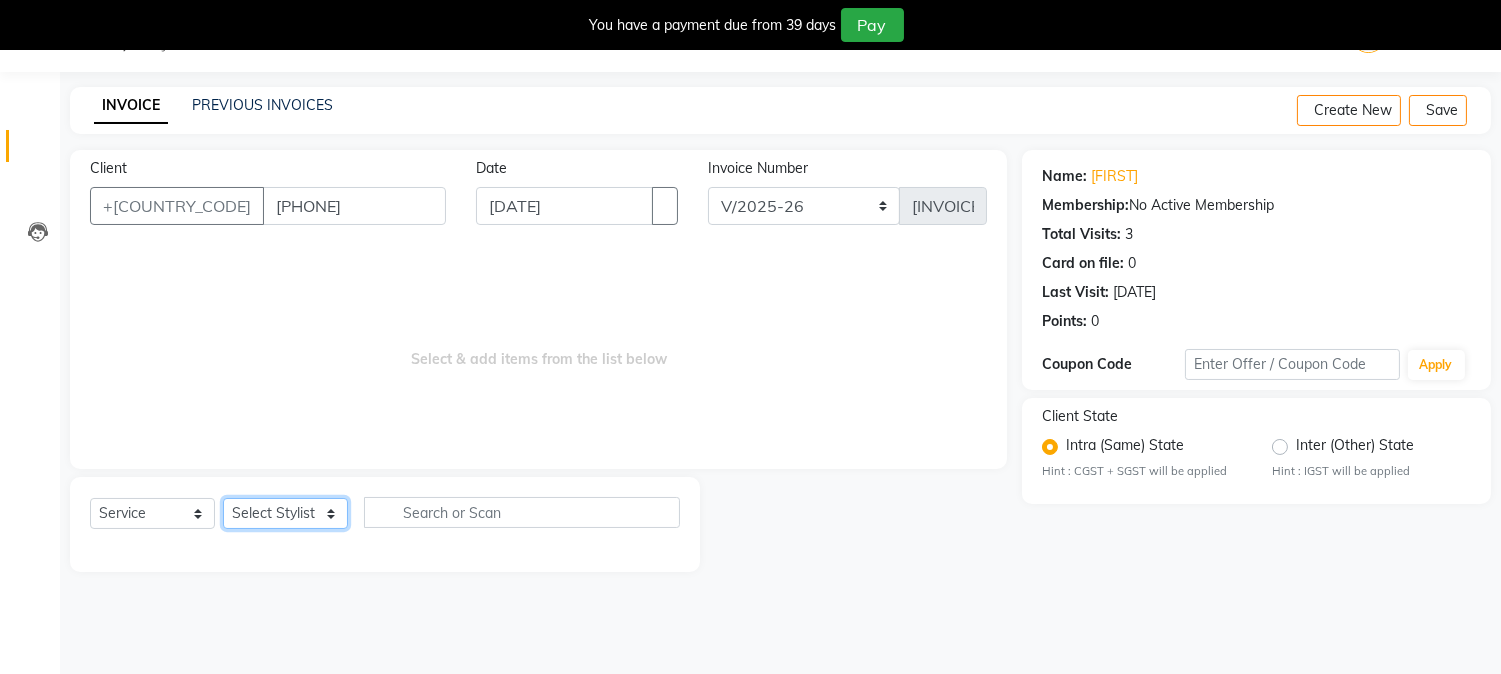 click on "Select Stylist [NAME] [NAME] [NAME]  Reception  [NAME] Training Department [NAME] [NAME]" at bounding box center (285, 513) 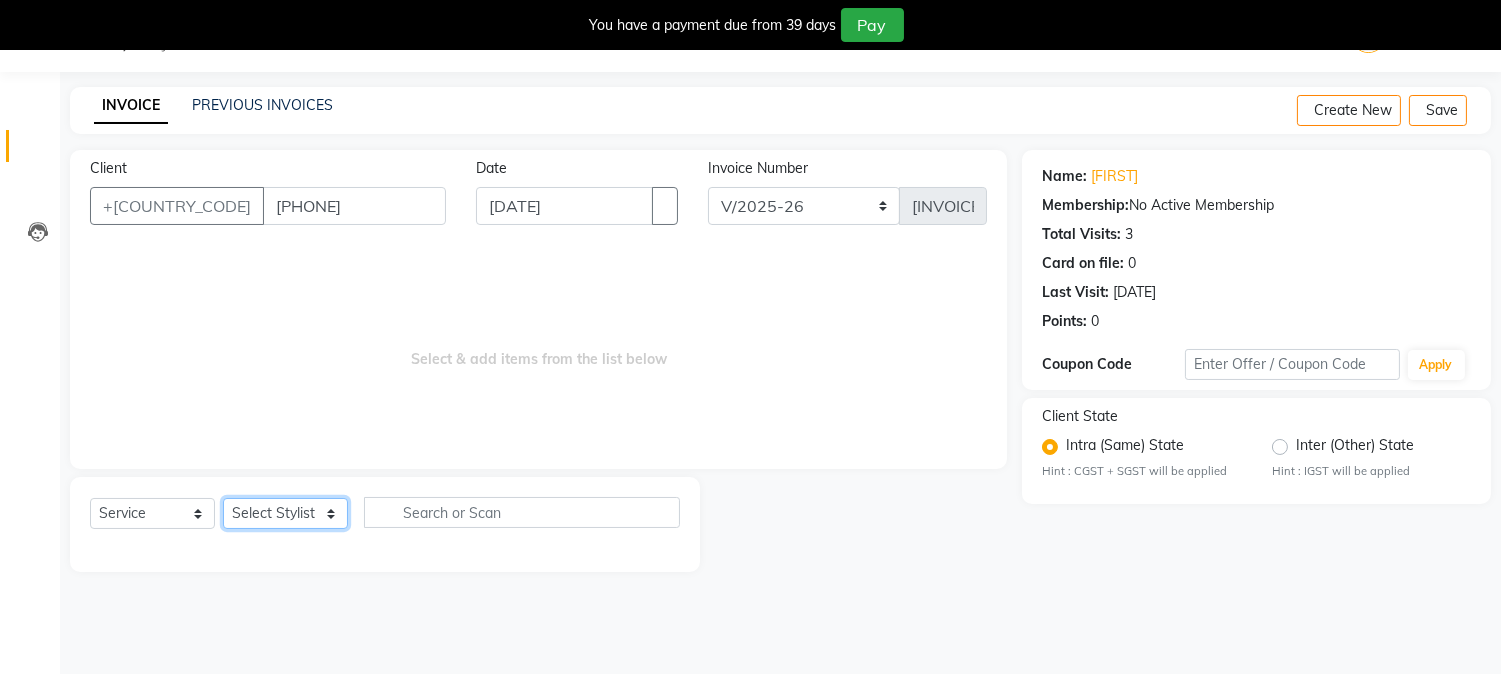 select on "48179" 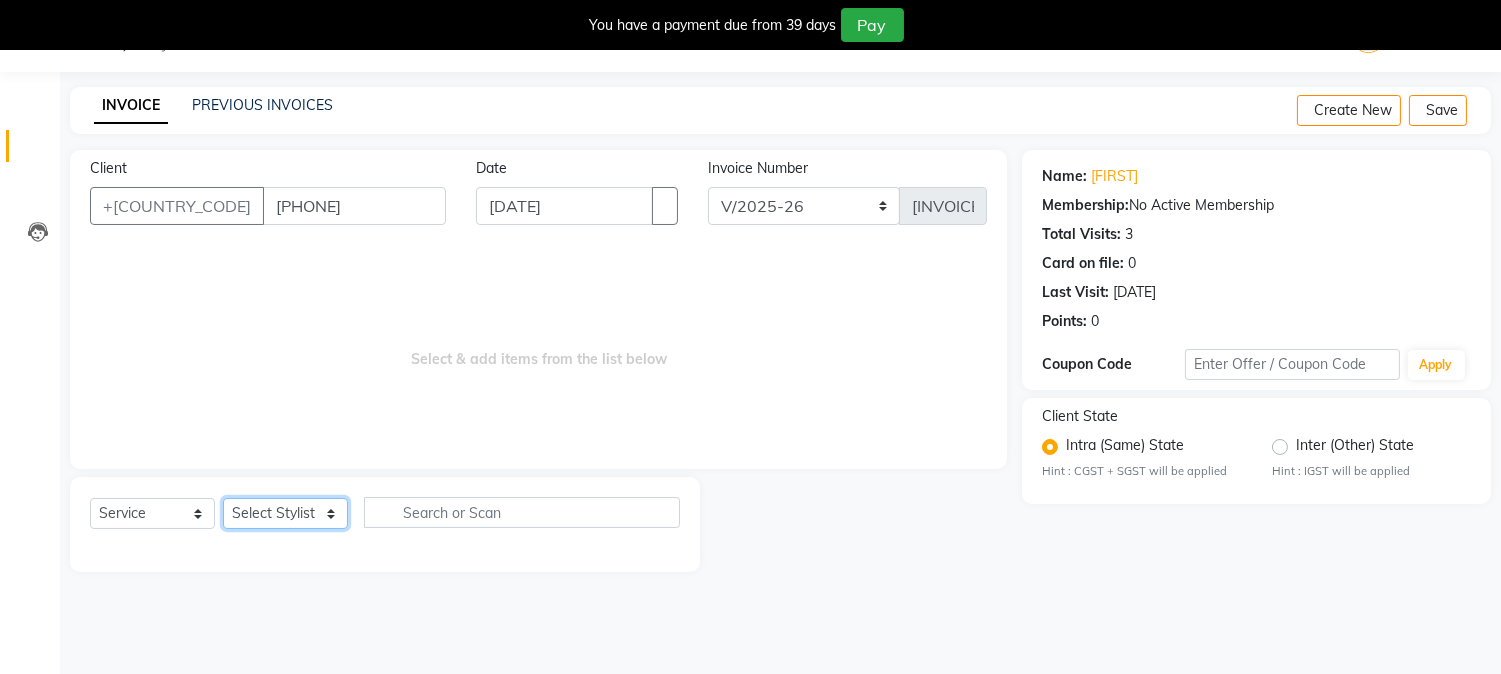 click on "Select Stylist [NAME] [NAME] [NAME]  Reception  [NAME] Training Department [NAME] [NAME]" at bounding box center [285, 513] 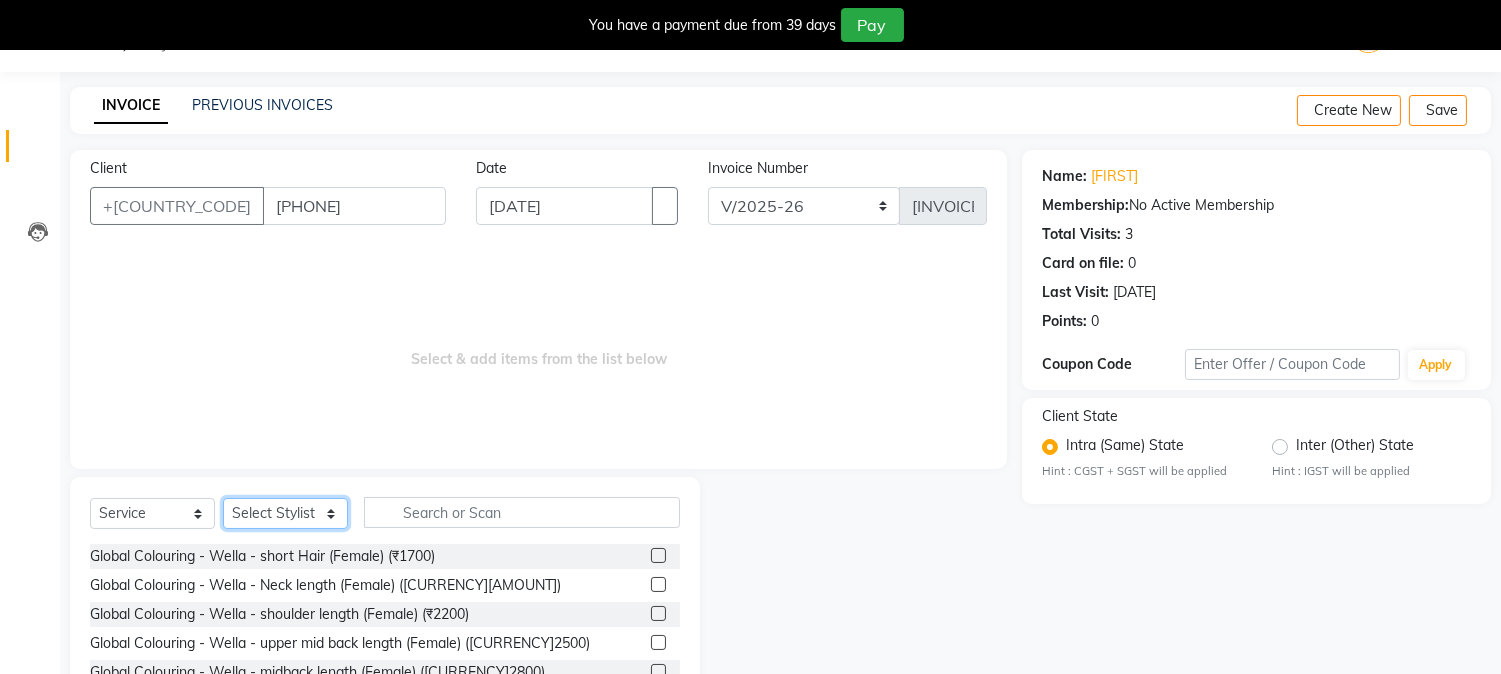 scroll, scrollTop: 176, scrollLeft: 0, axis: vertical 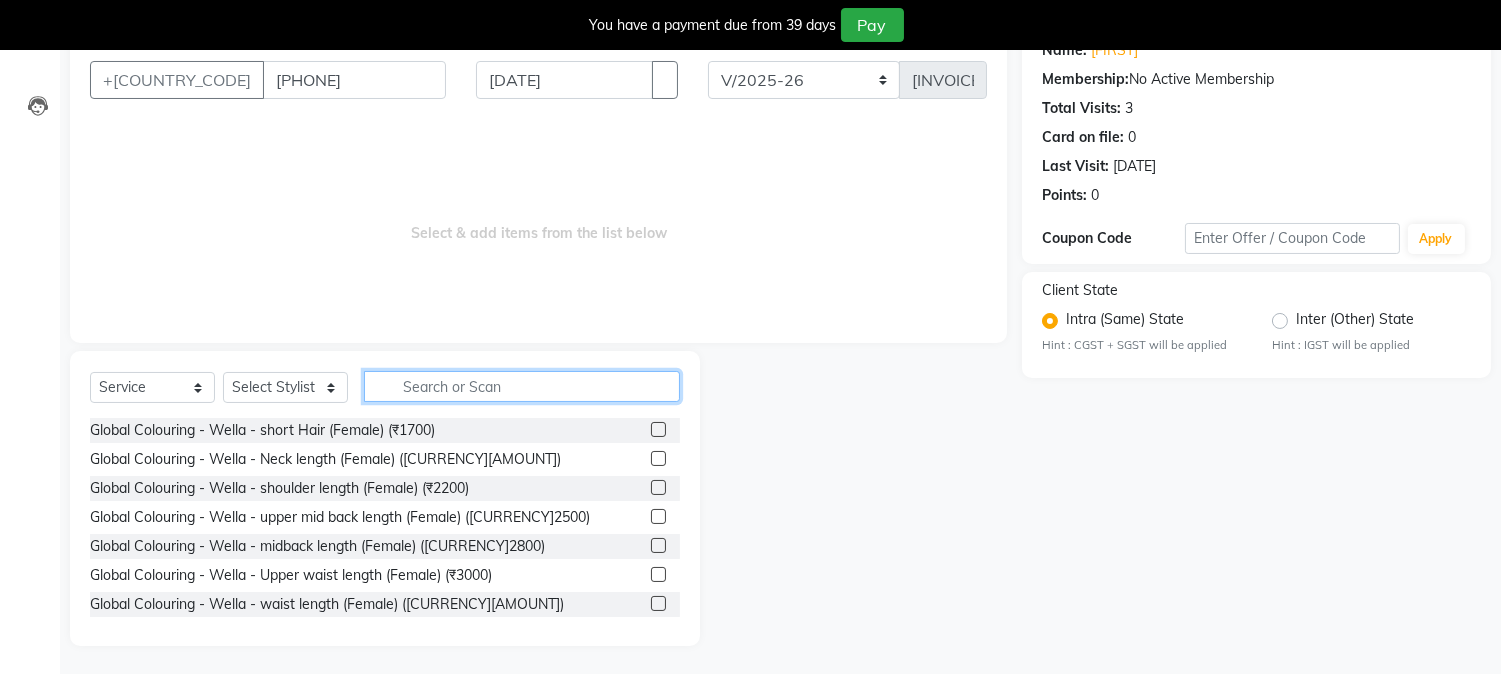 click at bounding box center (522, 386) 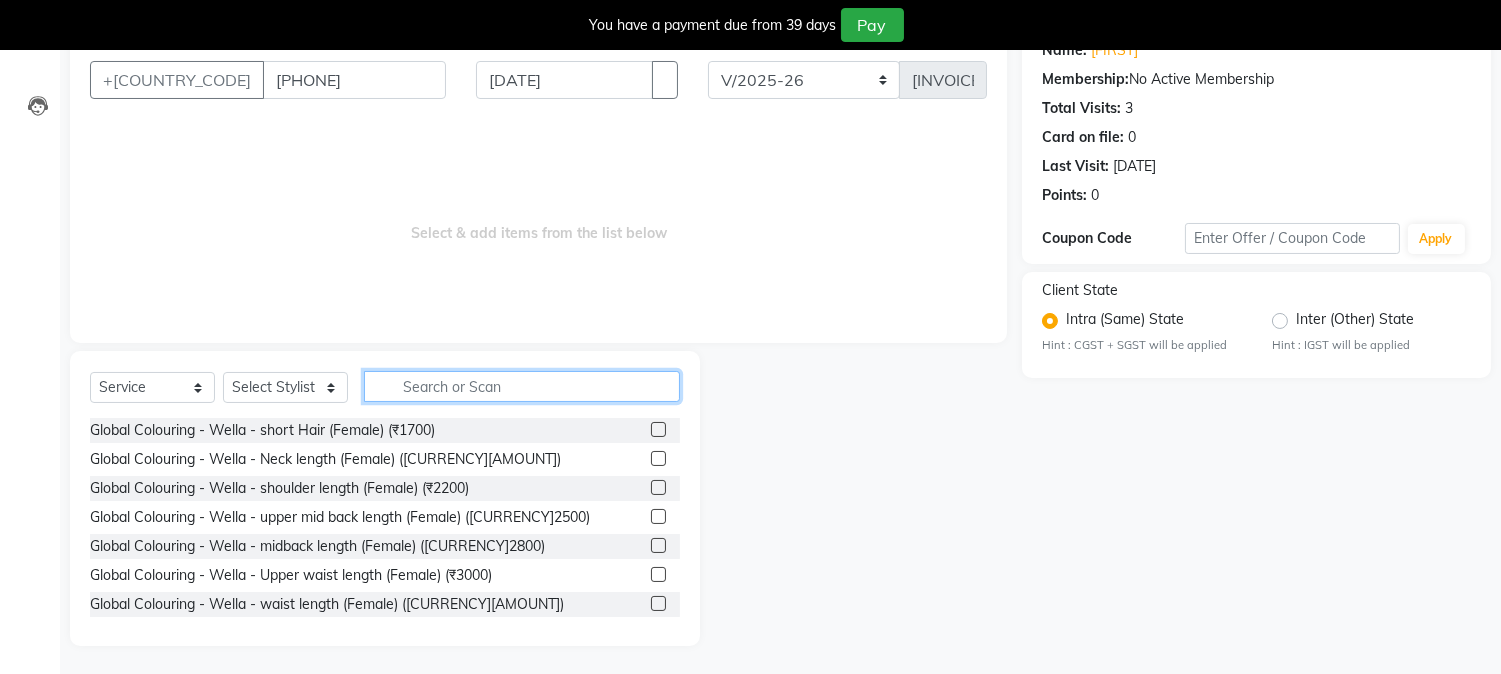scroll, scrollTop: 55, scrollLeft: 0, axis: vertical 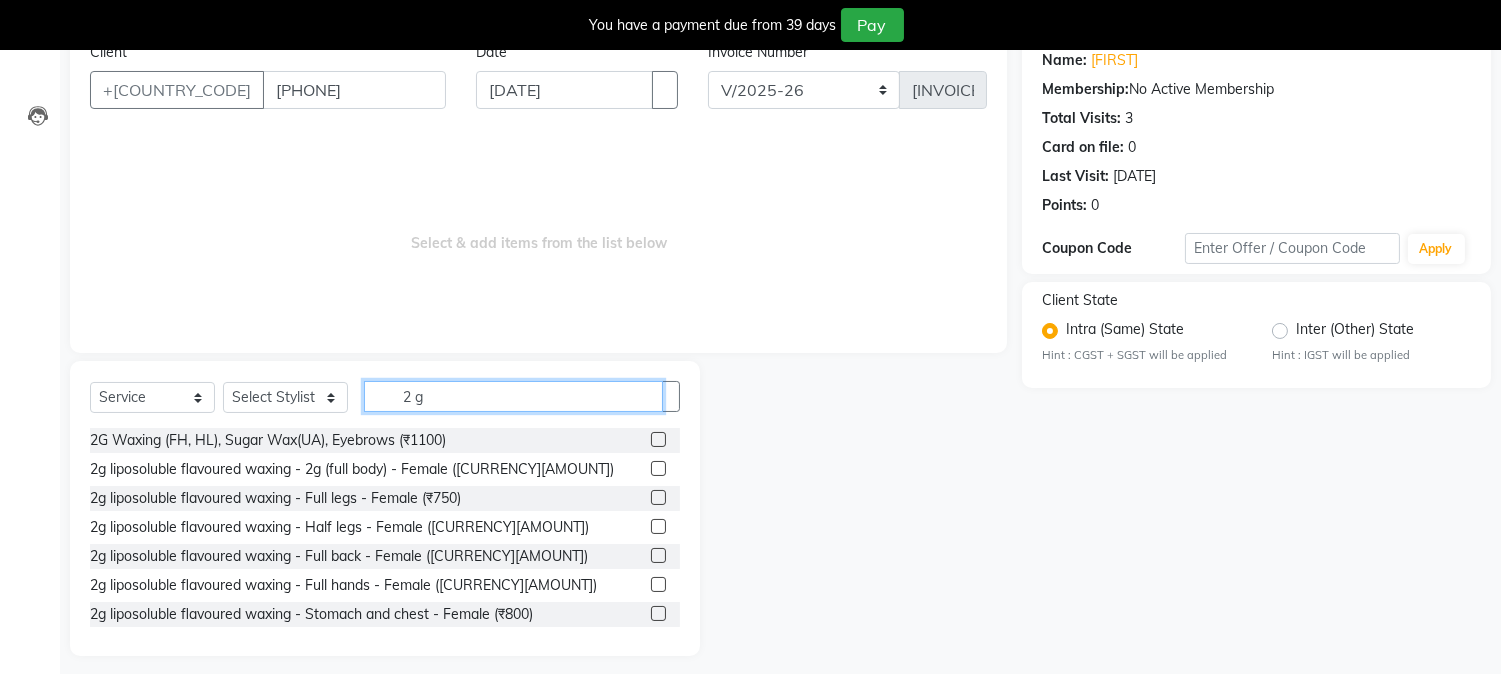 type on "2 g" 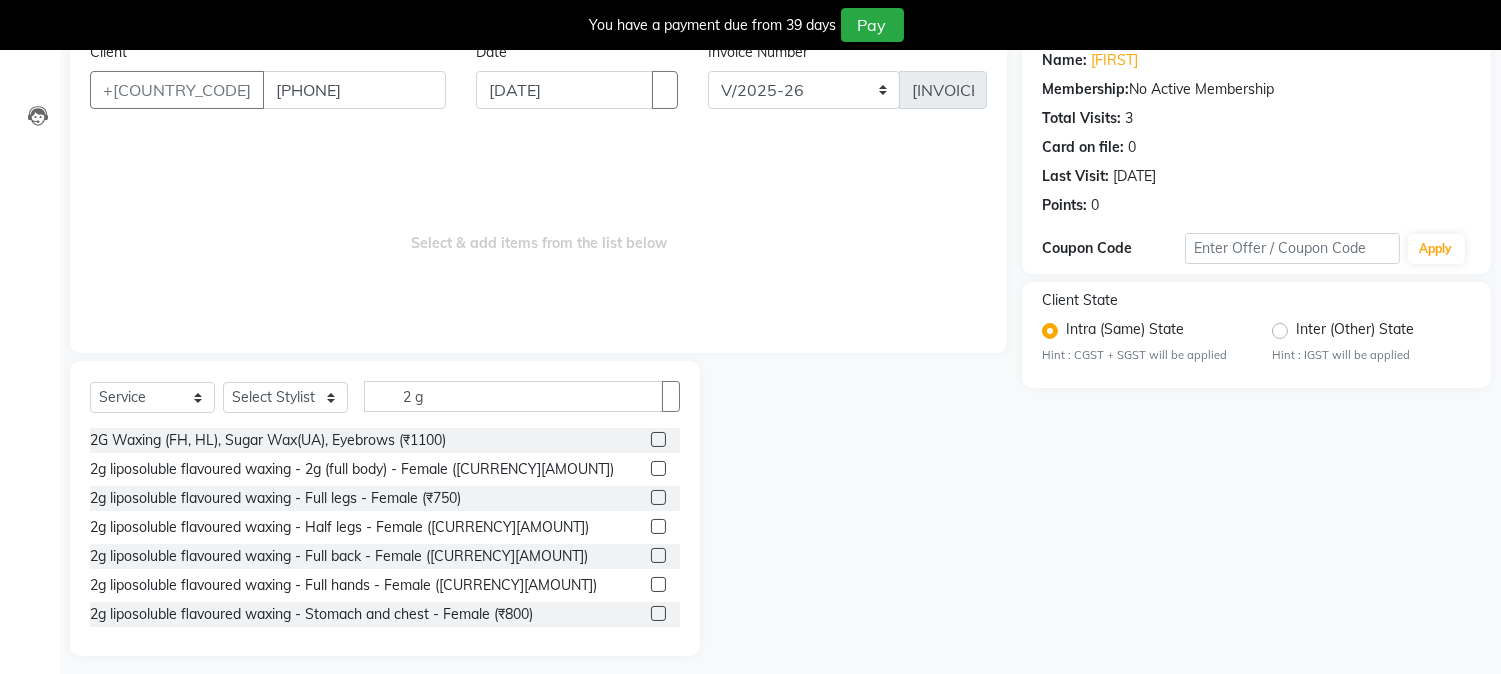 click at bounding box center (658, 526) 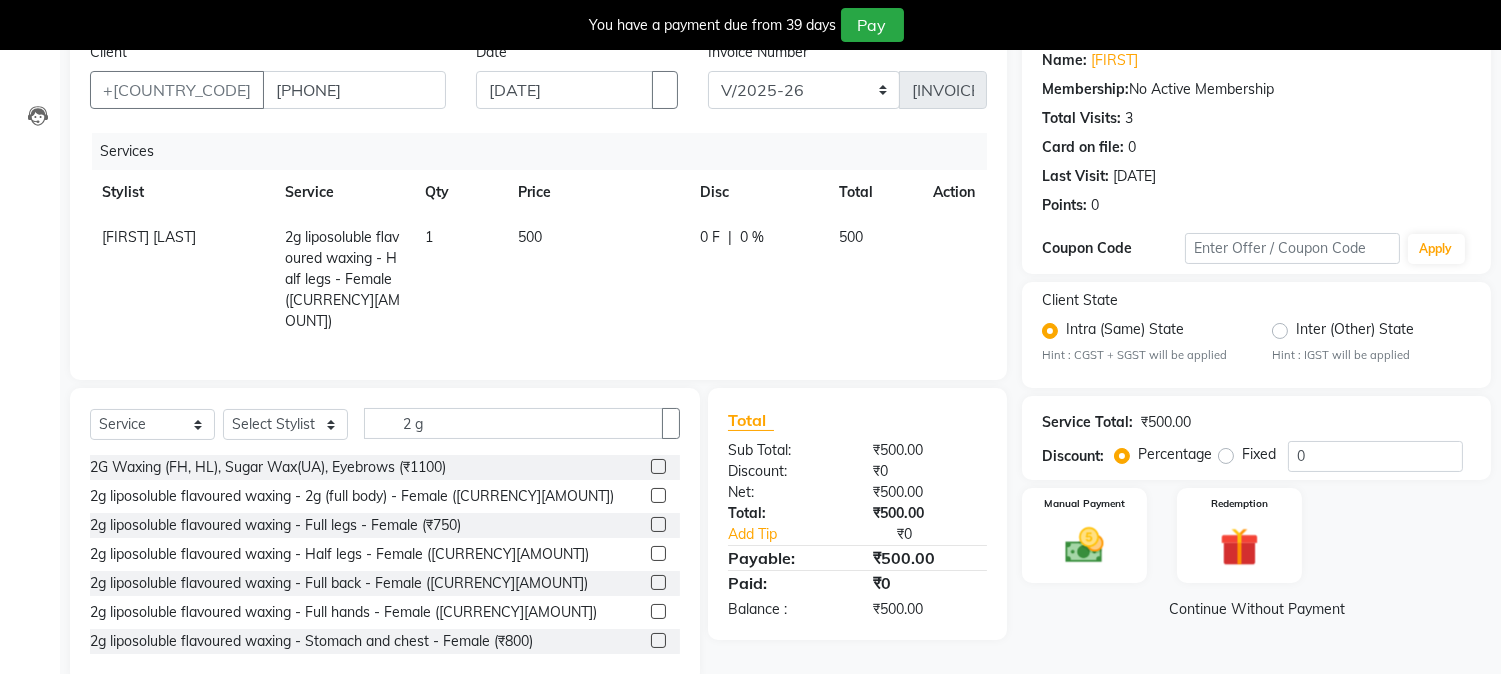 click at bounding box center [658, 611] 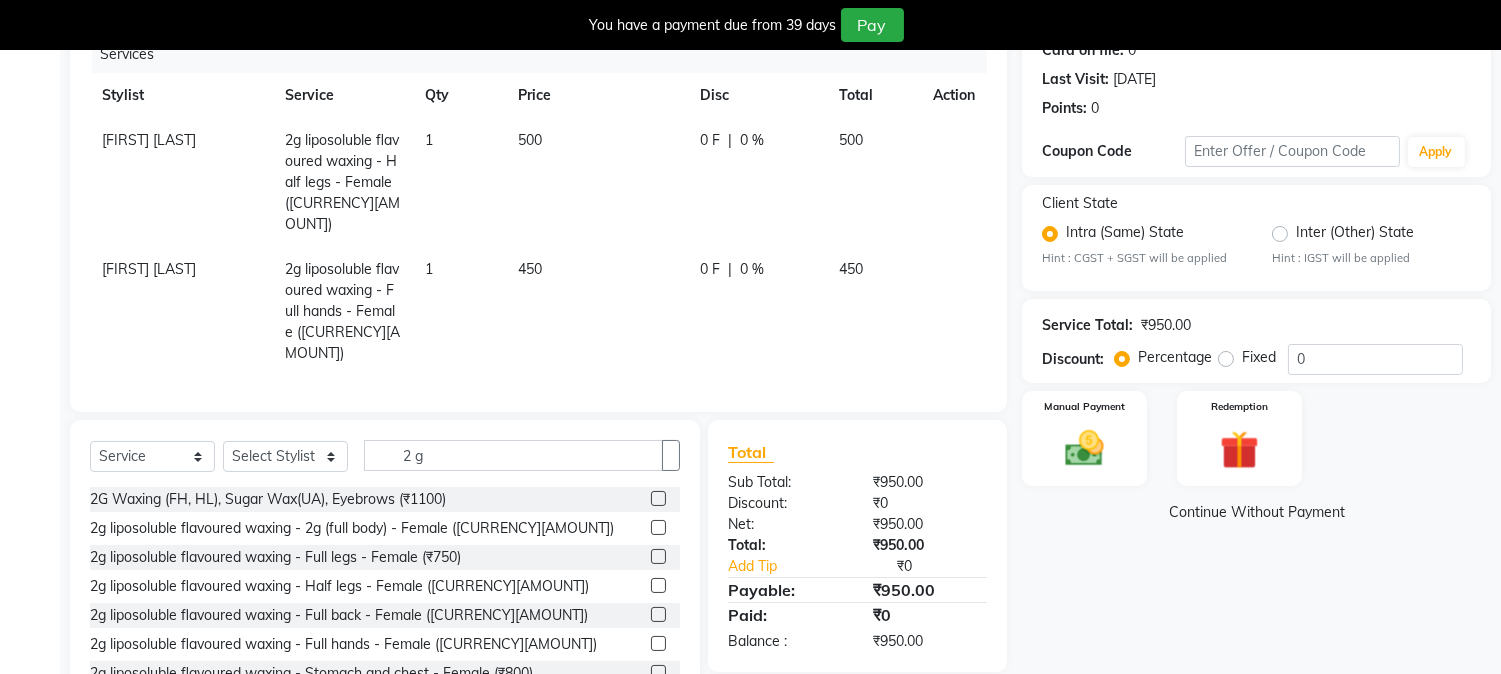 scroll, scrollTop: 307, scrollLeft: 0, axis: vertical 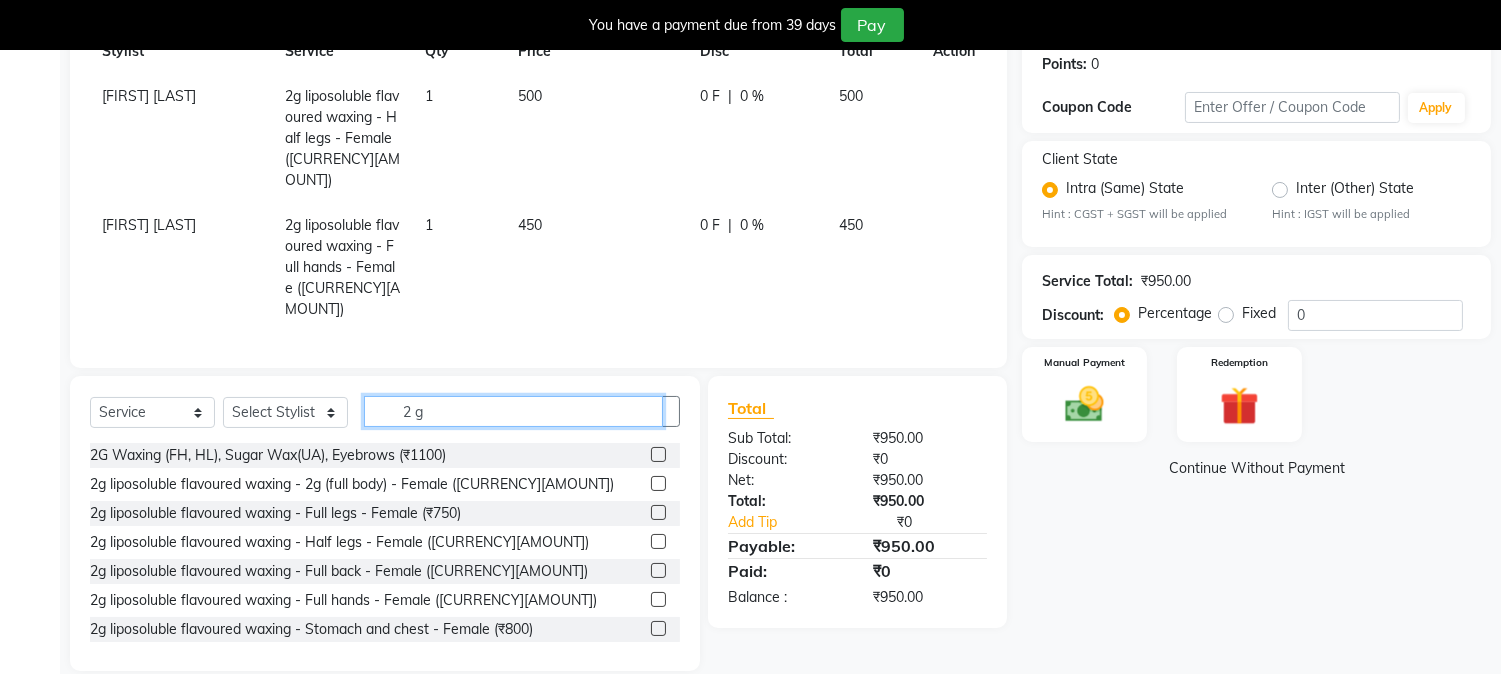 click on "2 g" at bounding box center [513, 411] 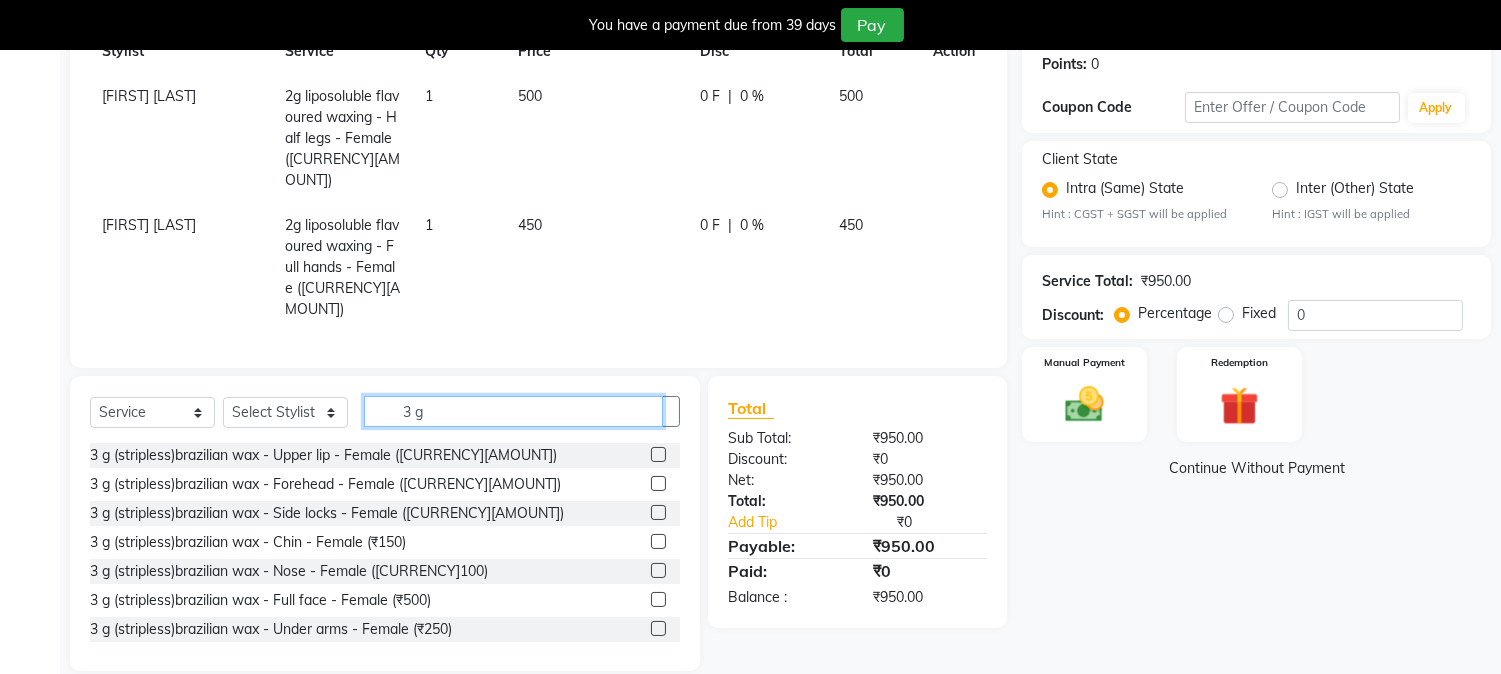 type on "3 g" 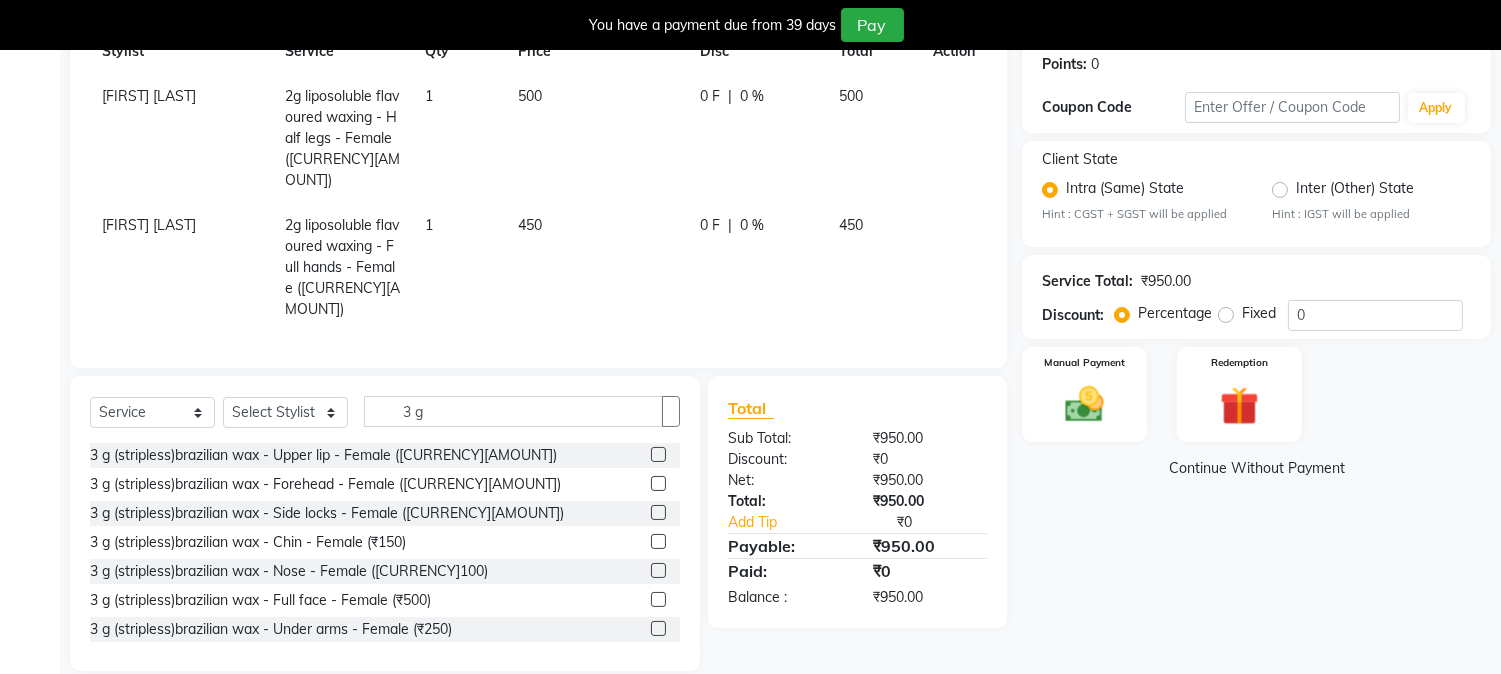 click at bounding box center [658, 628] 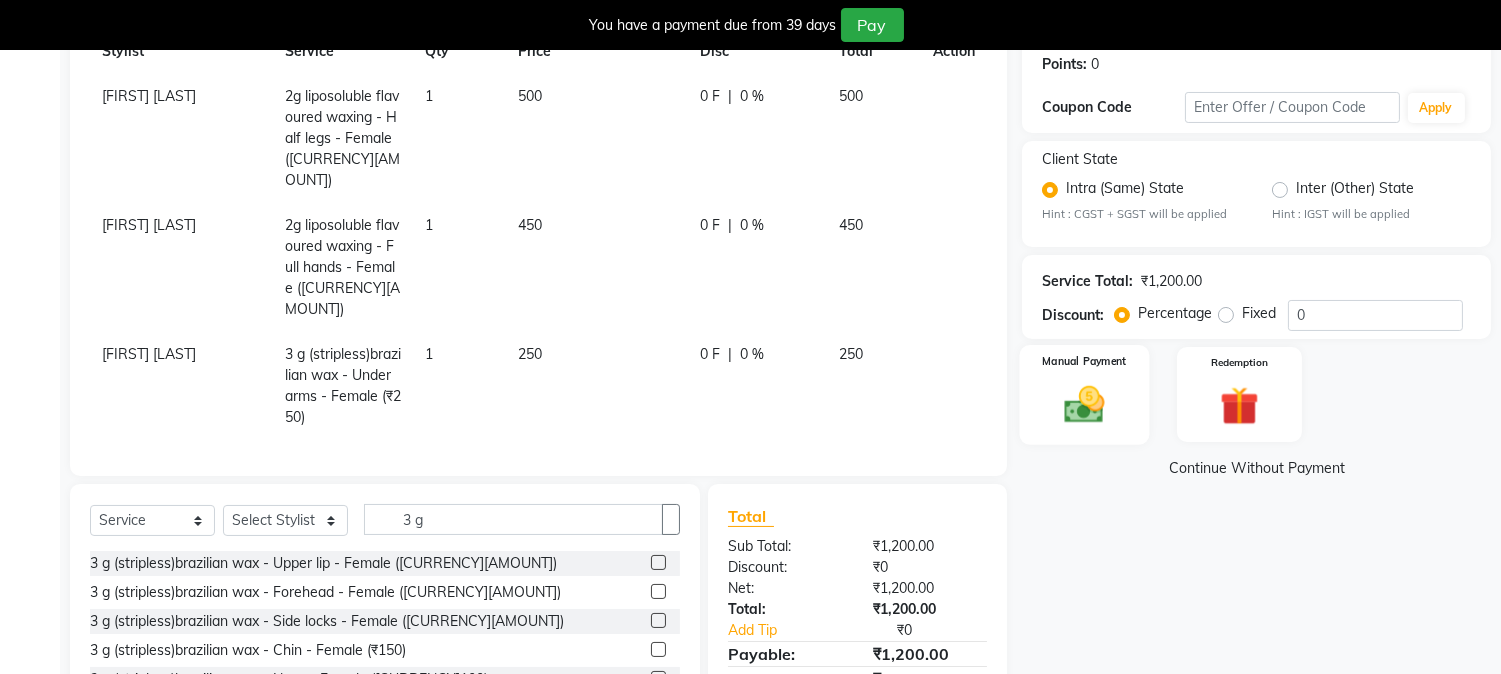 click on "Manual Payment" at bounding box center [1085, 394] 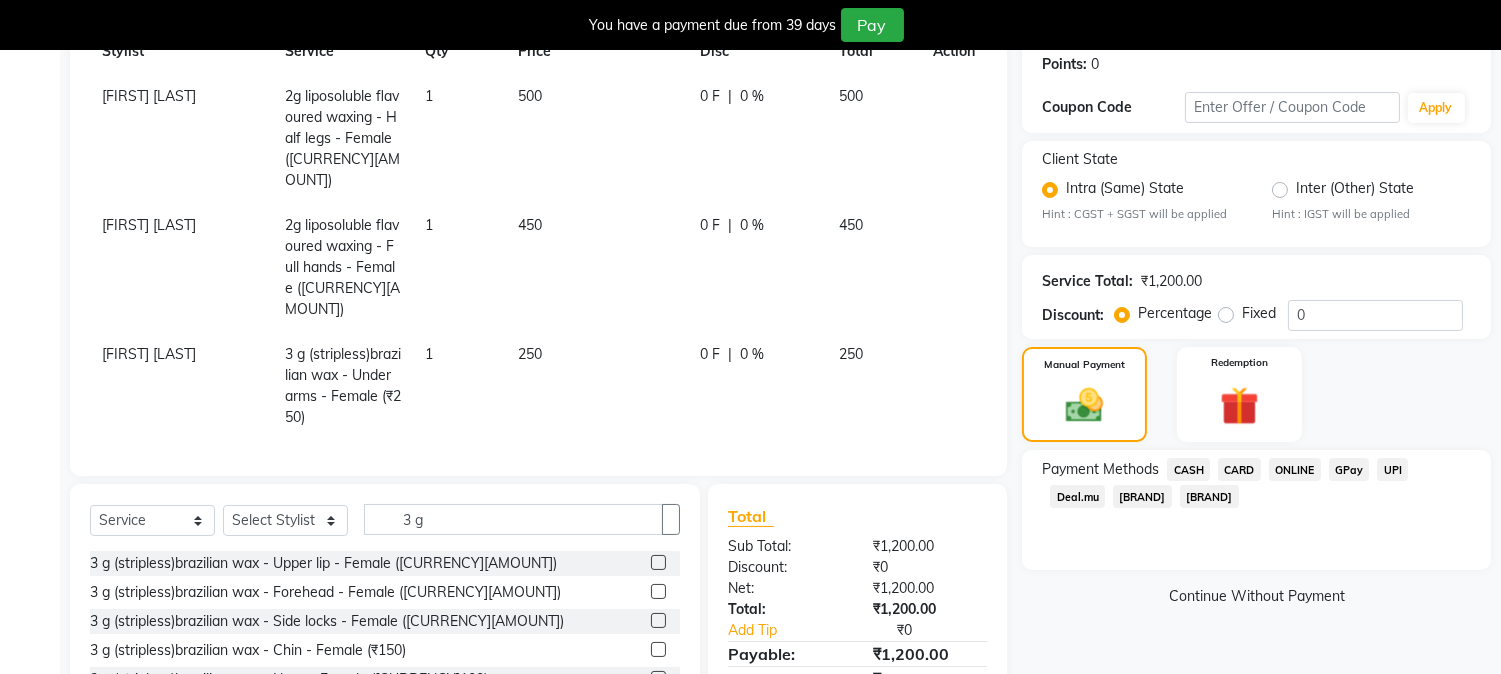 click on "ONLINE" at bounding box center (1188, 469) 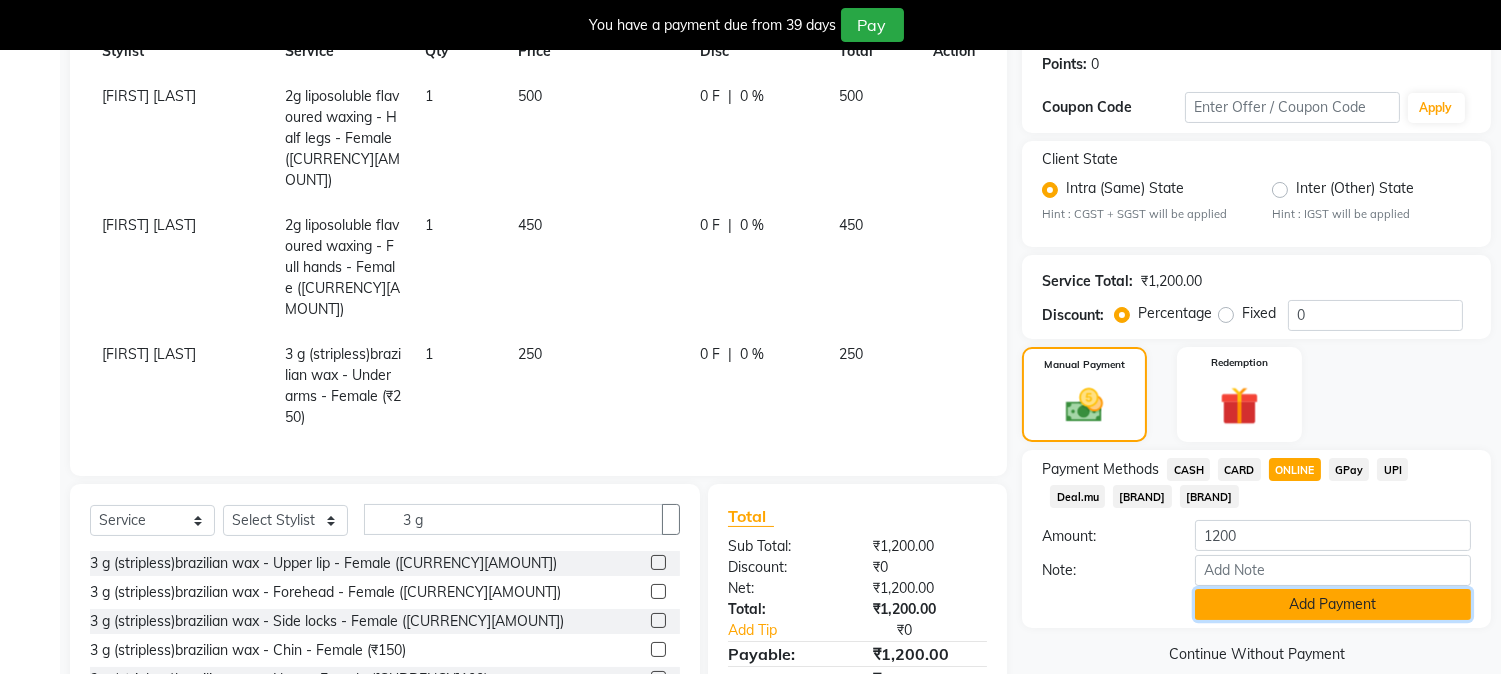 click on "Add Payment" at bounding box center [1333, 604] 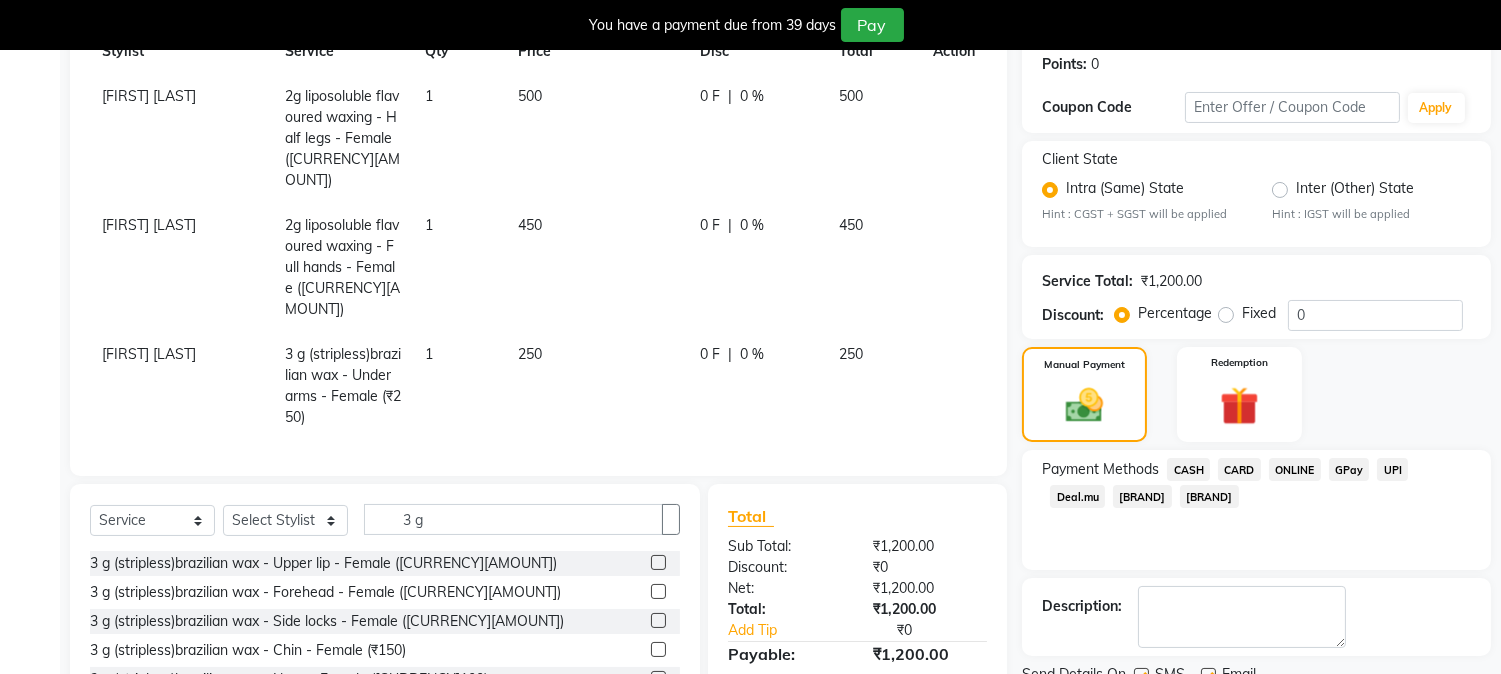 scroll, scrollTop: 415, scrollLeft: 0, axis: vertical 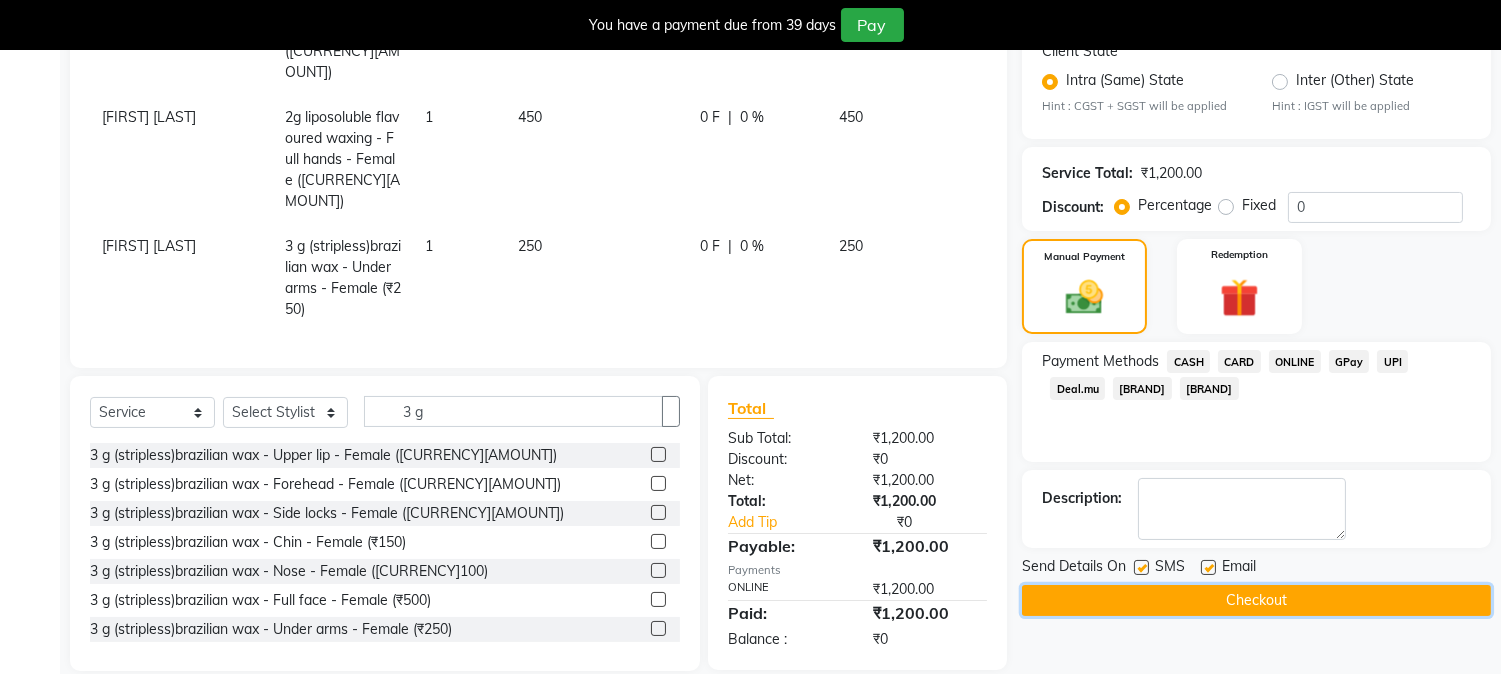 click on "Checkout" at bounding box center [1256, 600] 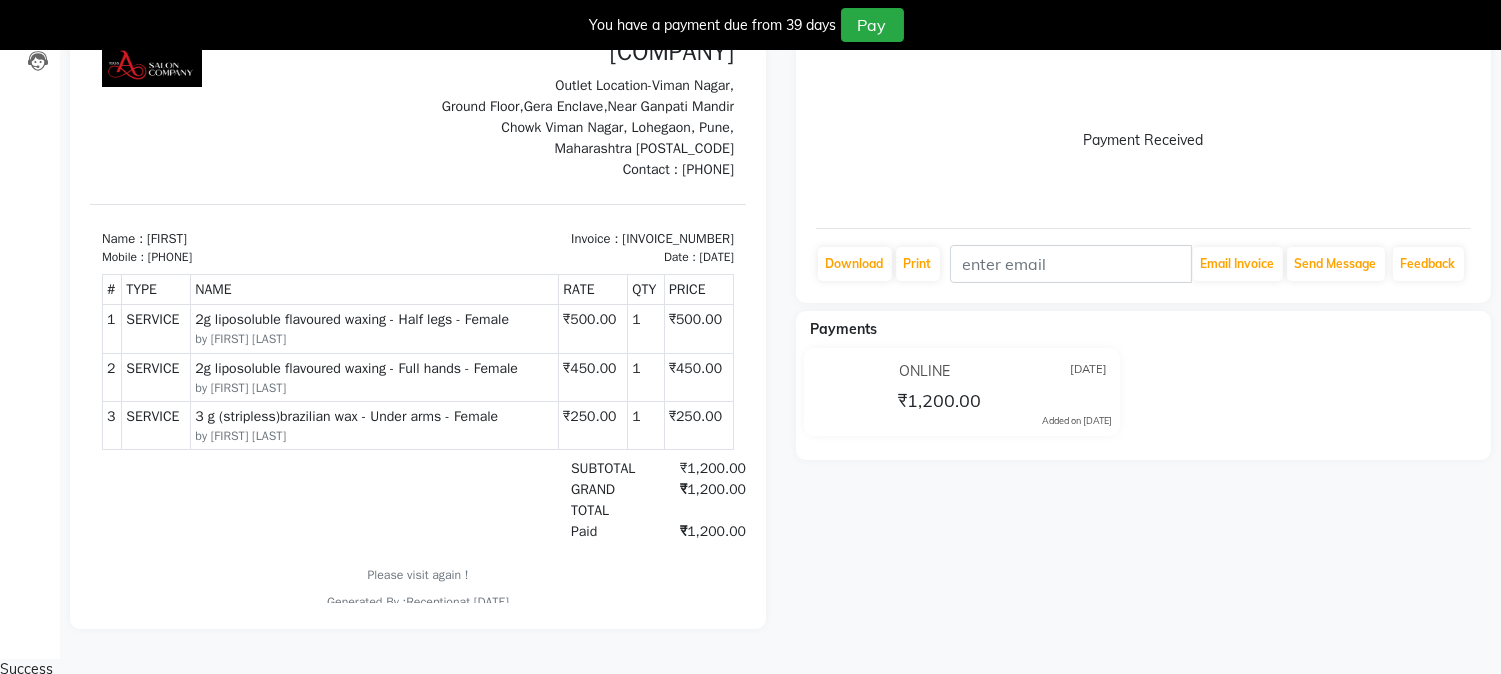 scroll, scrollTop: 0, scrollLeft: 0, axis: both 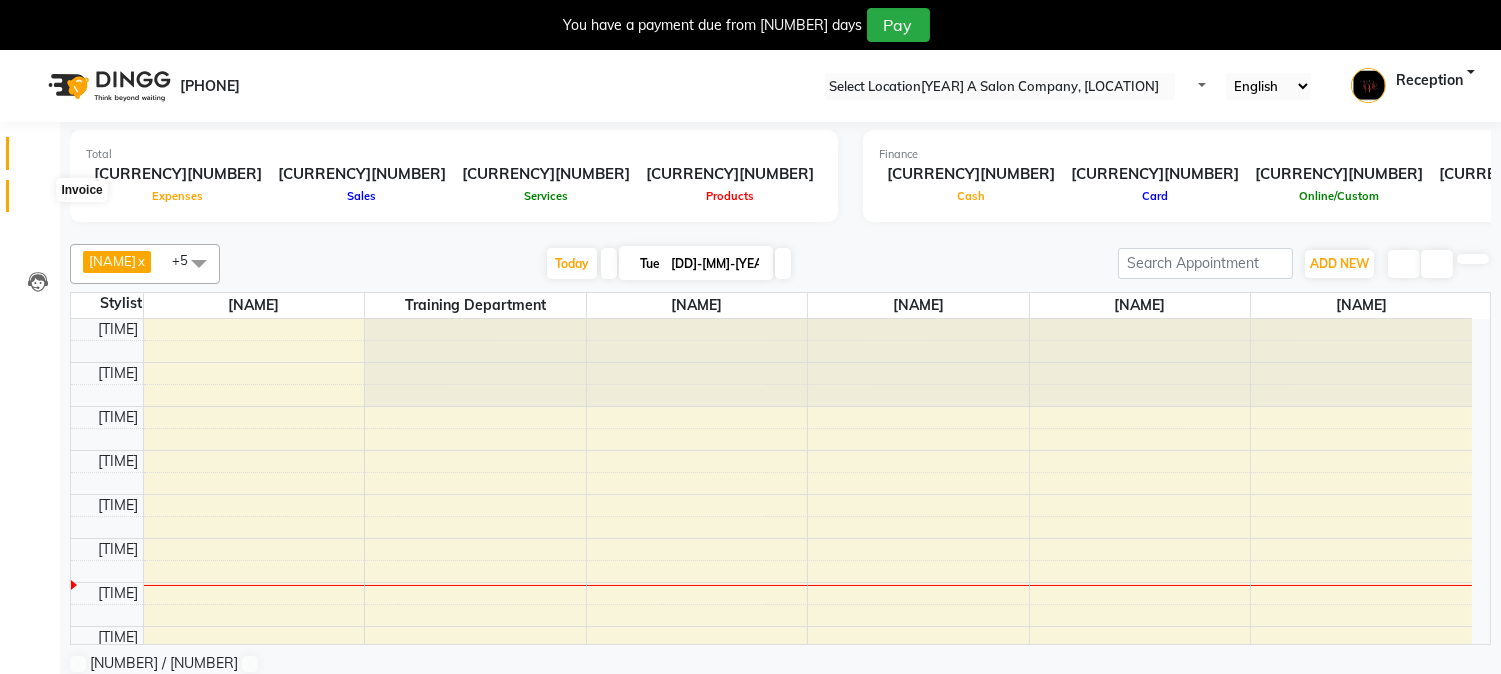 click at bounding box center [38, 201] 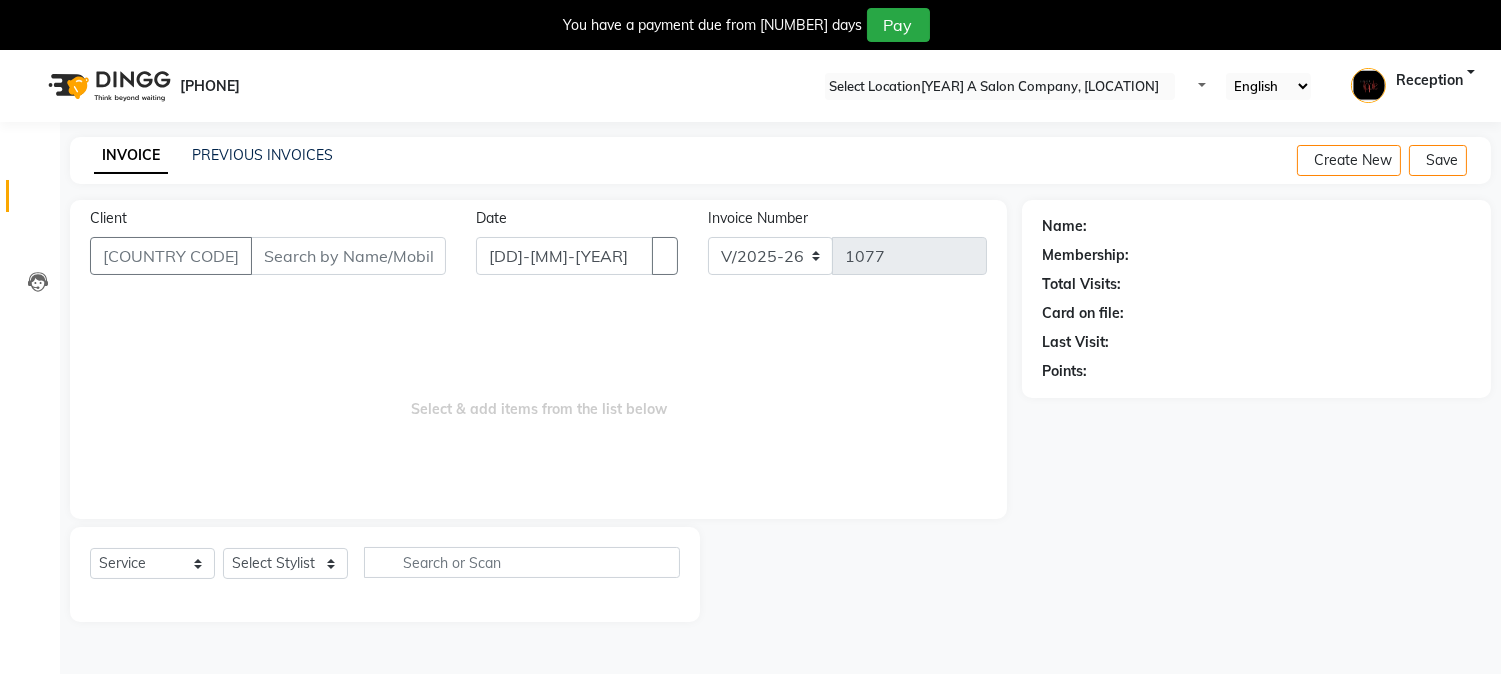 click on "Client" at bounding box center (348, 256) 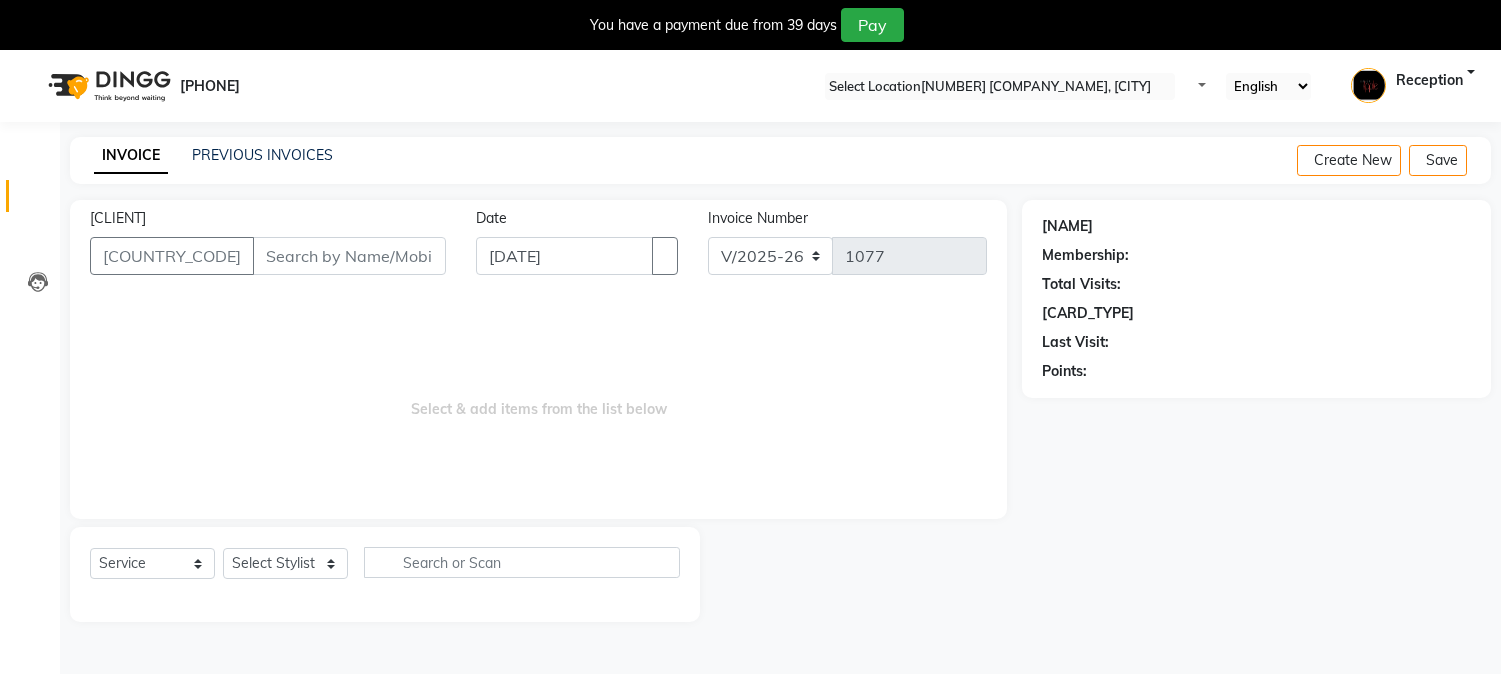 scroll, scrollTop: 0, scrollLeft: 0, axis: both 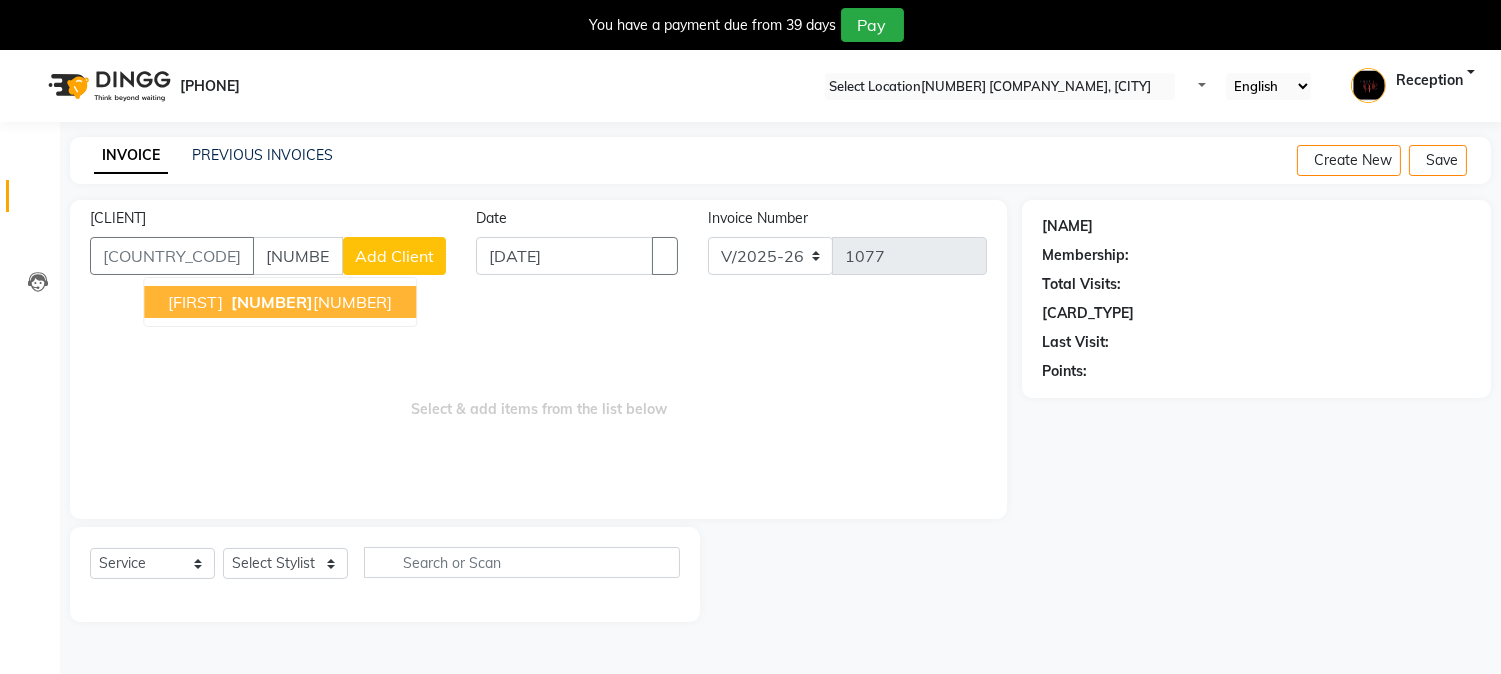 click on "[FIRST]" at bounding box center [195, 302] 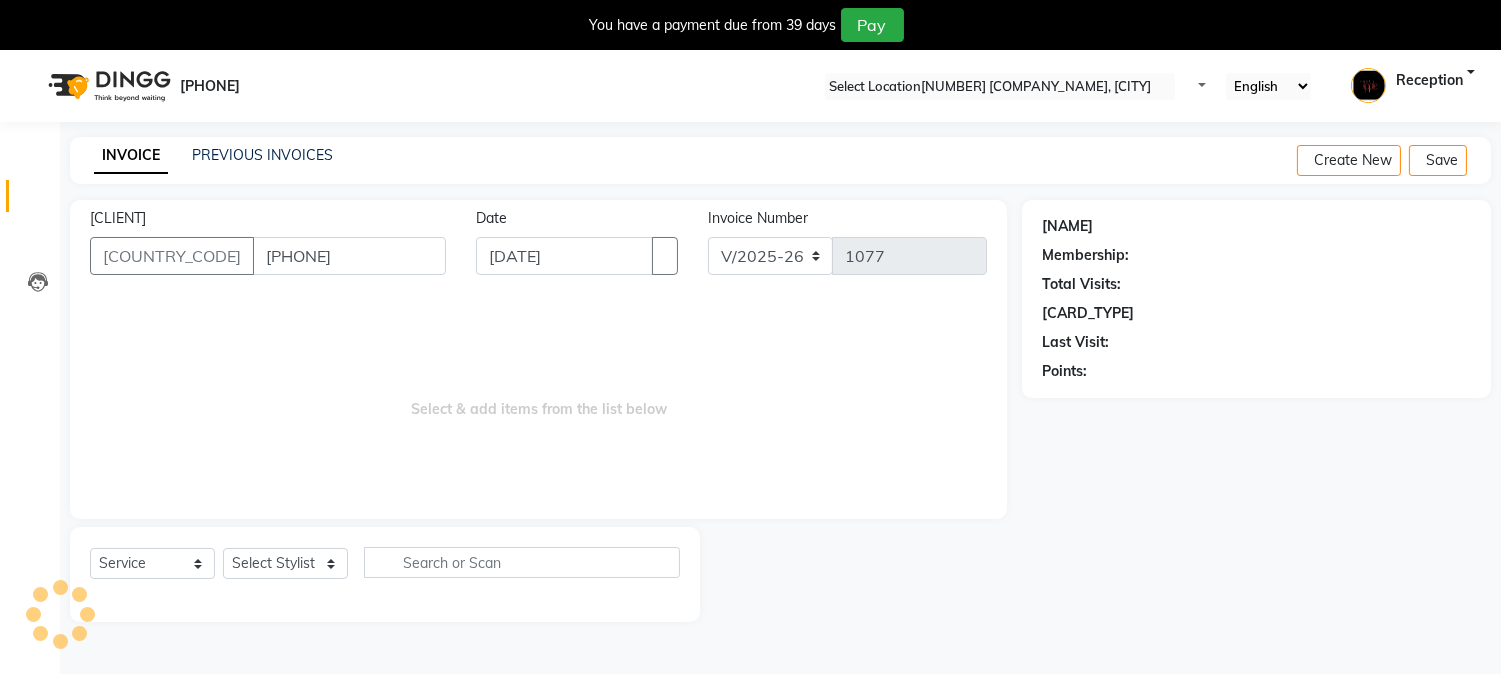 type on "[PHONE]" 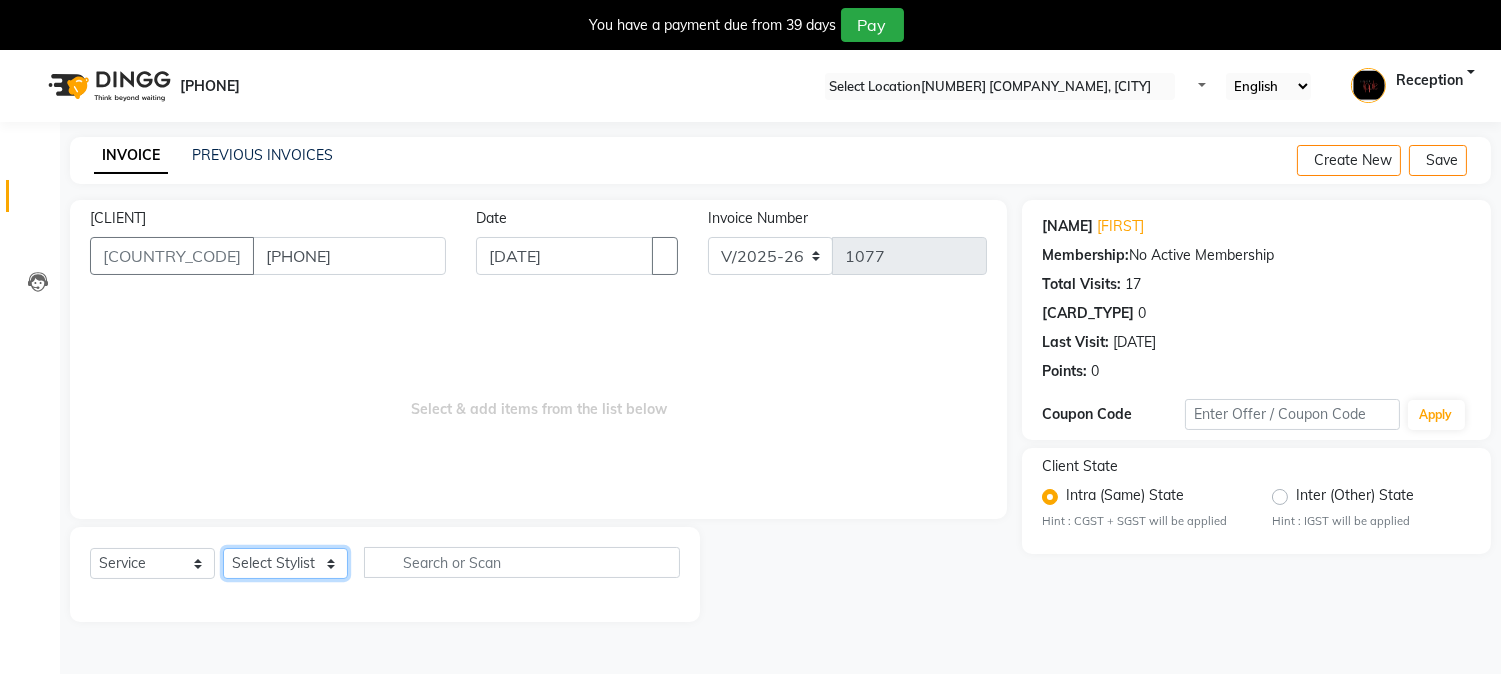 click on "Select Stylist [NAME] [NAME] [NAME]  Reception  [NAME] Training Department [NAME] [NAME]" at bounding box center (285, 563) 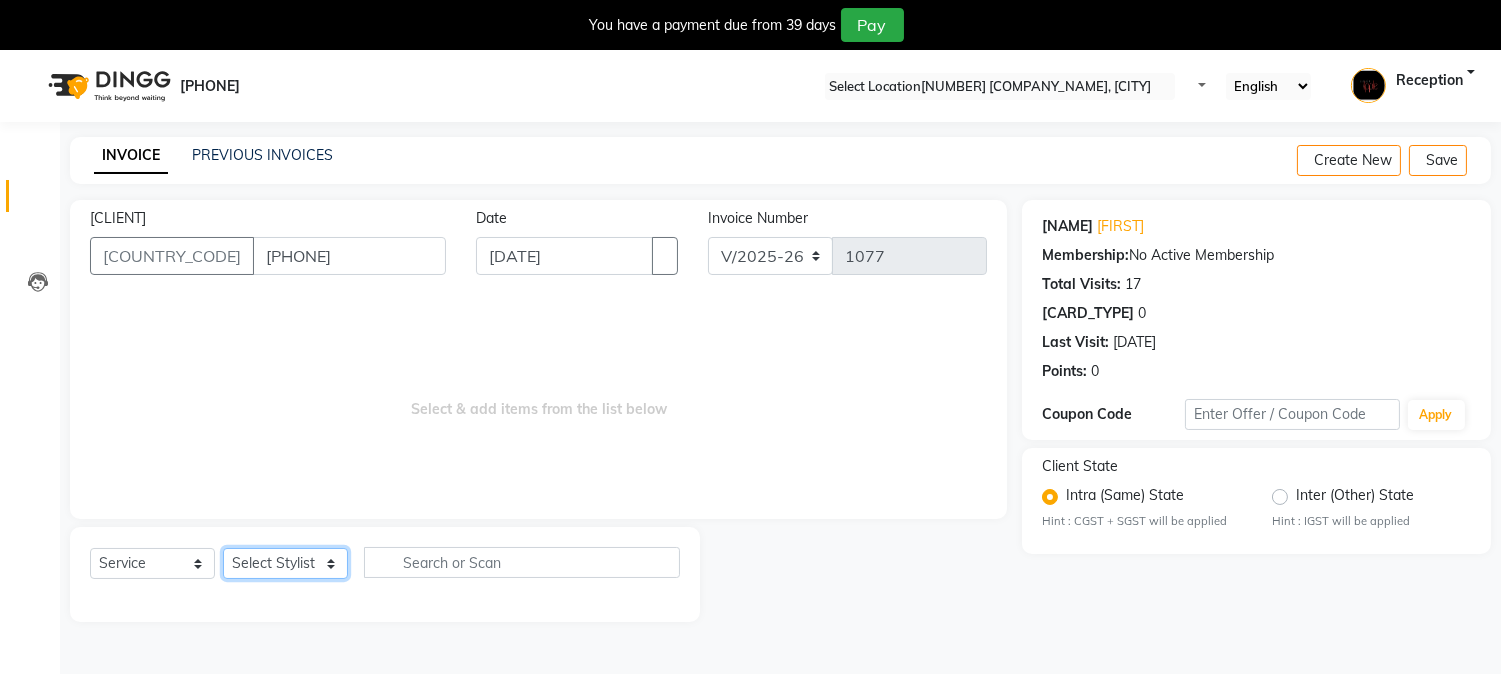 select on "[NUMBER]" 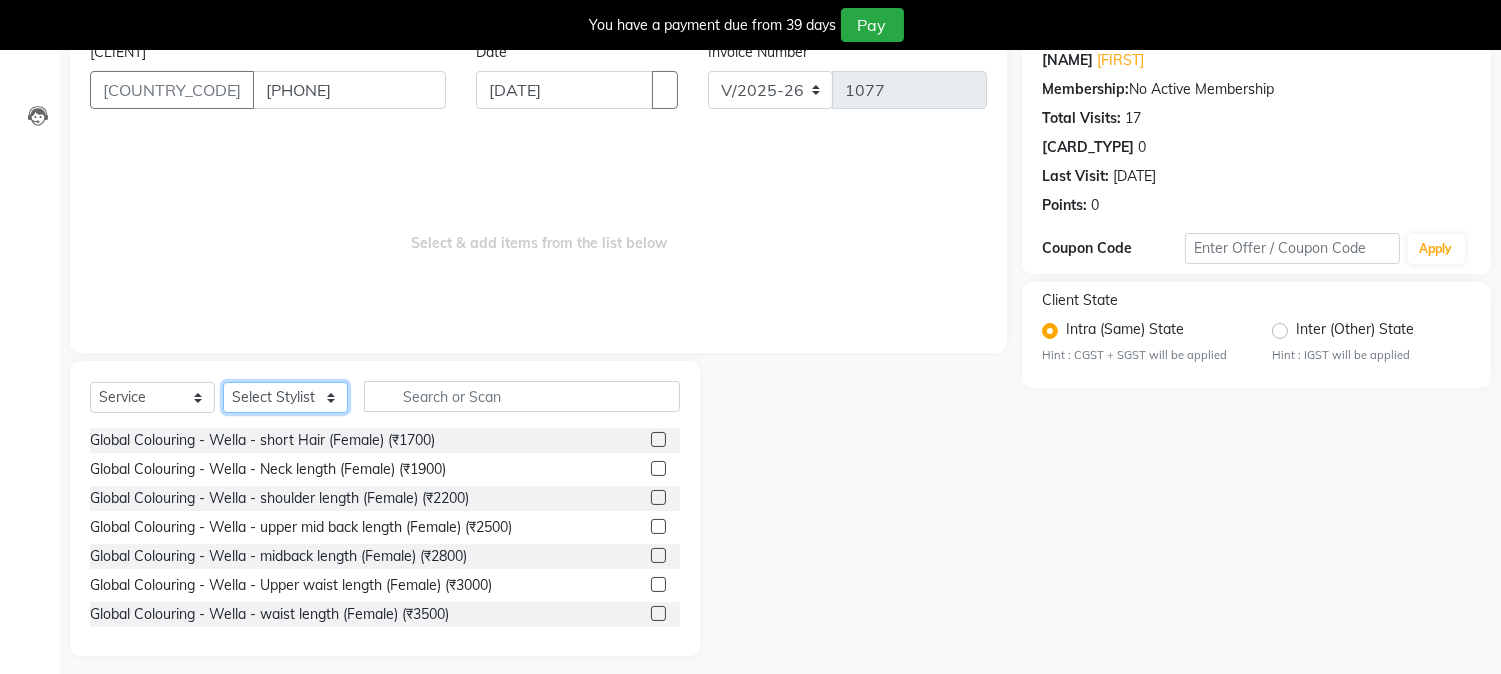 scroll, scrollTop: 176, scrollLeft: 0, axis: vertical 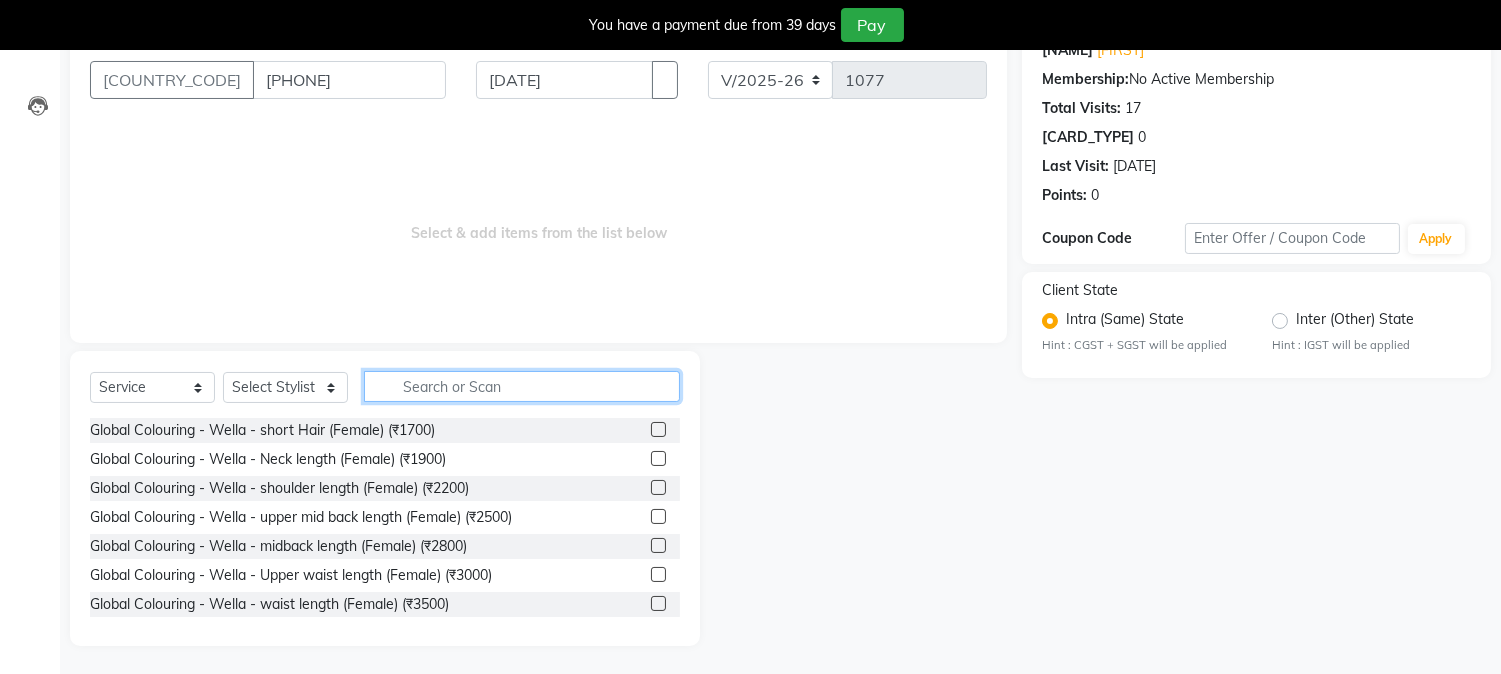 click at bounding box center (522, 386) 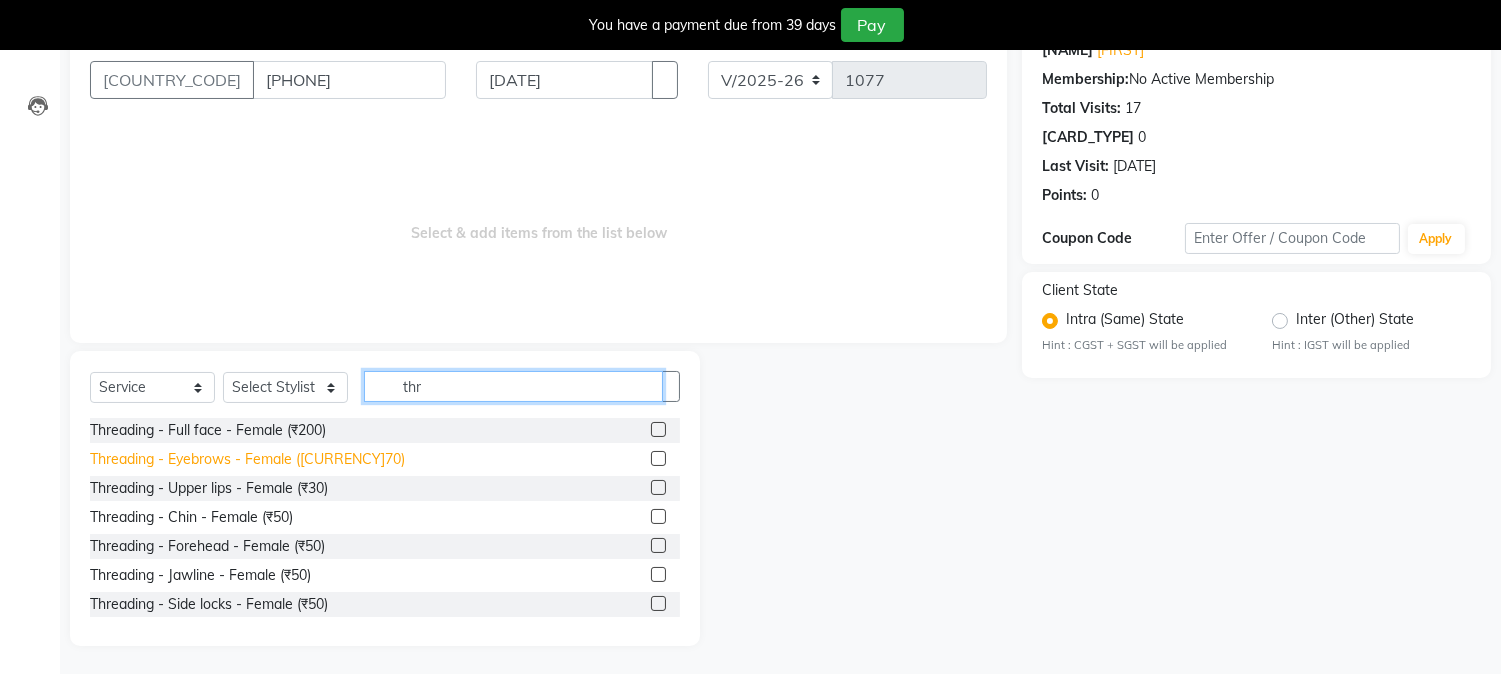type on "thr" 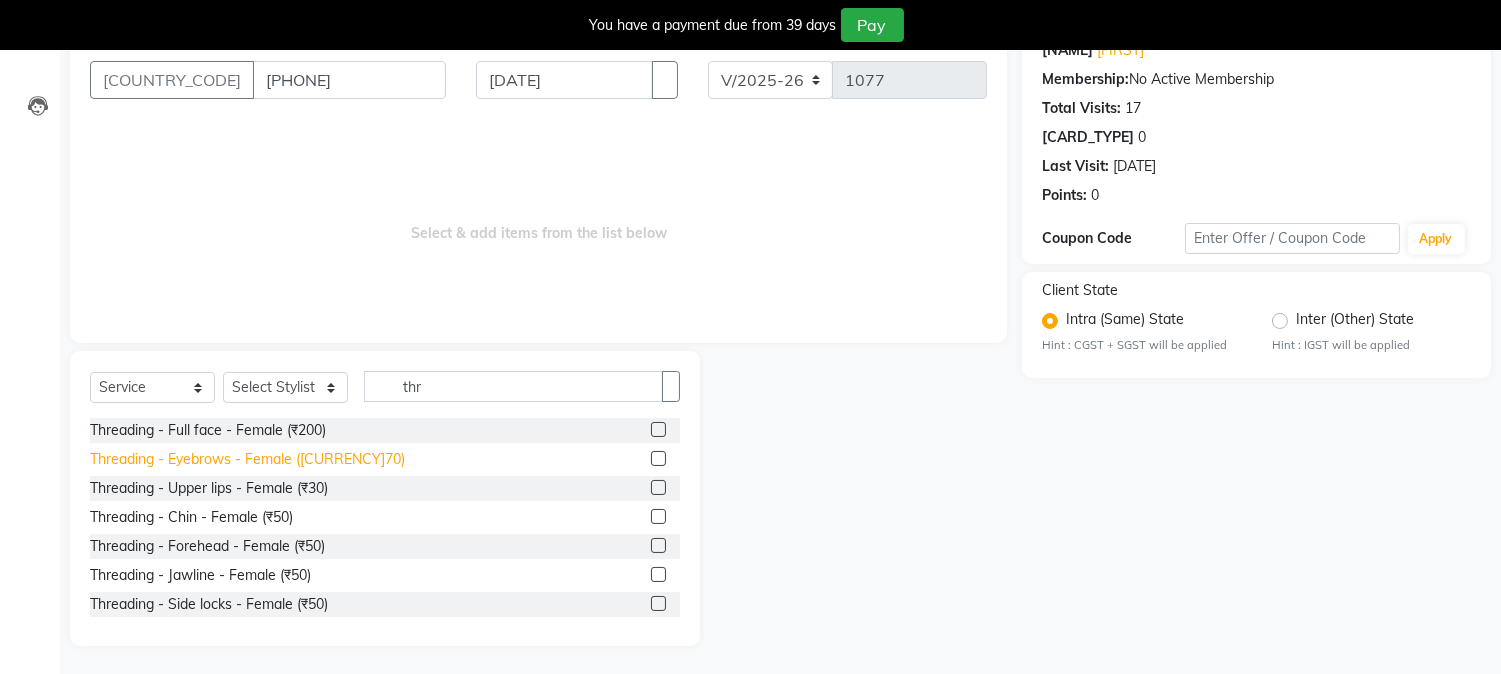 click on "Threading - Eyebrows - Female ([CURRENCY]70)" at bounding box center [208, 430] 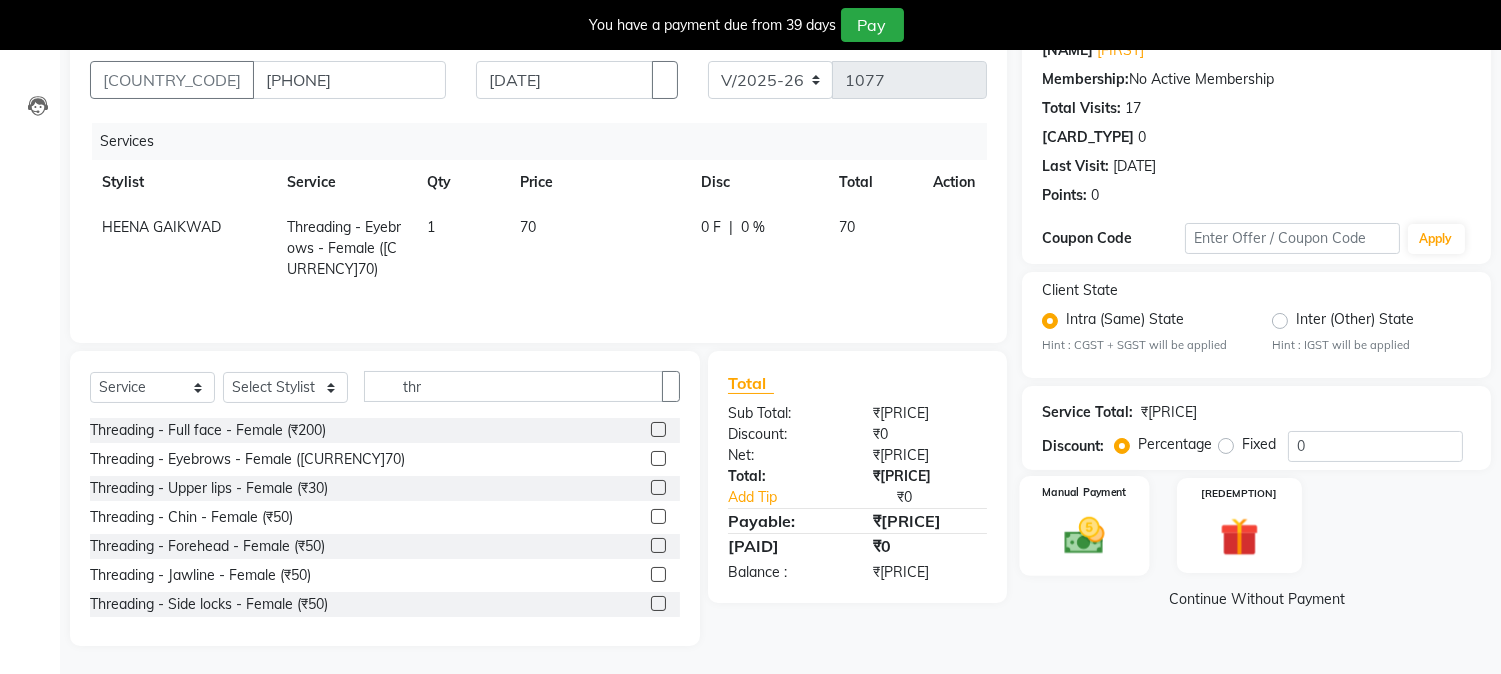 click at bounding box center (1085, 535) 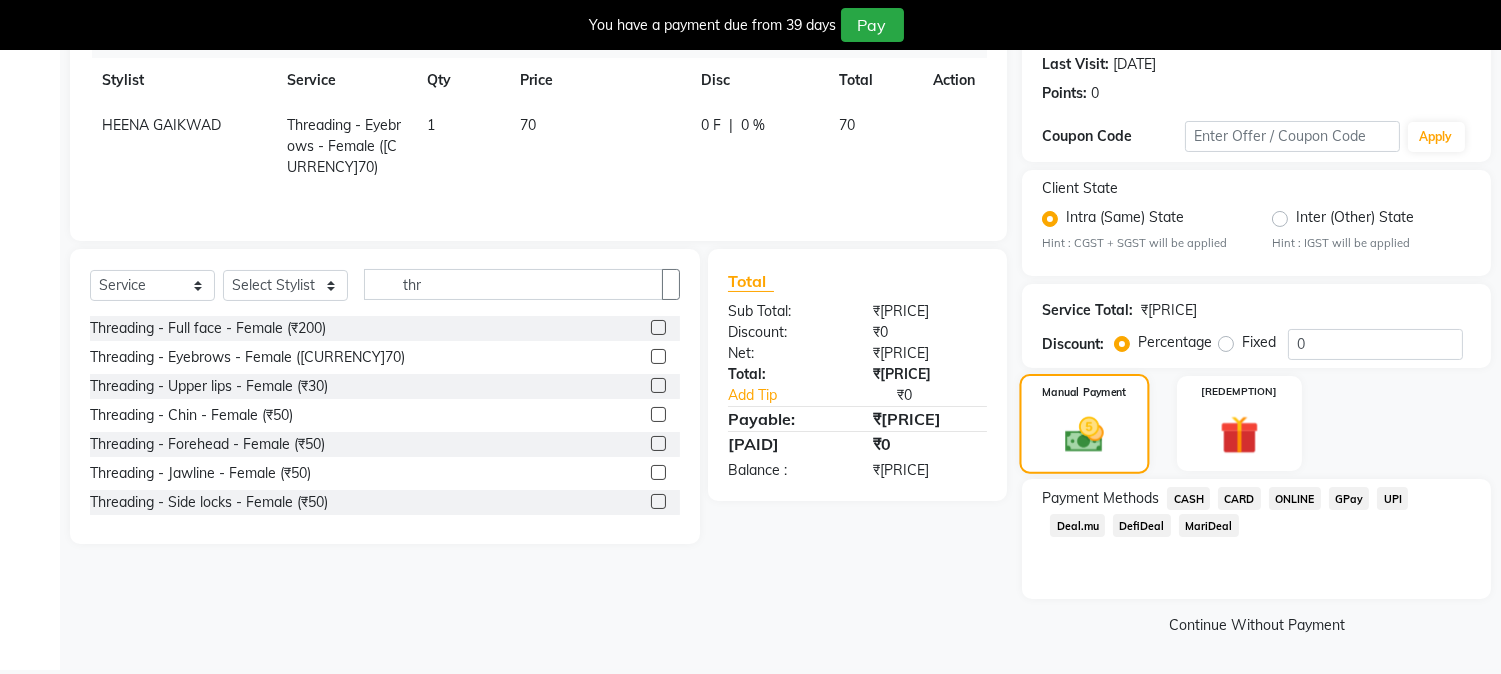 scroll, scrollTop: 280, scrollLeft: 0, axis: vertical 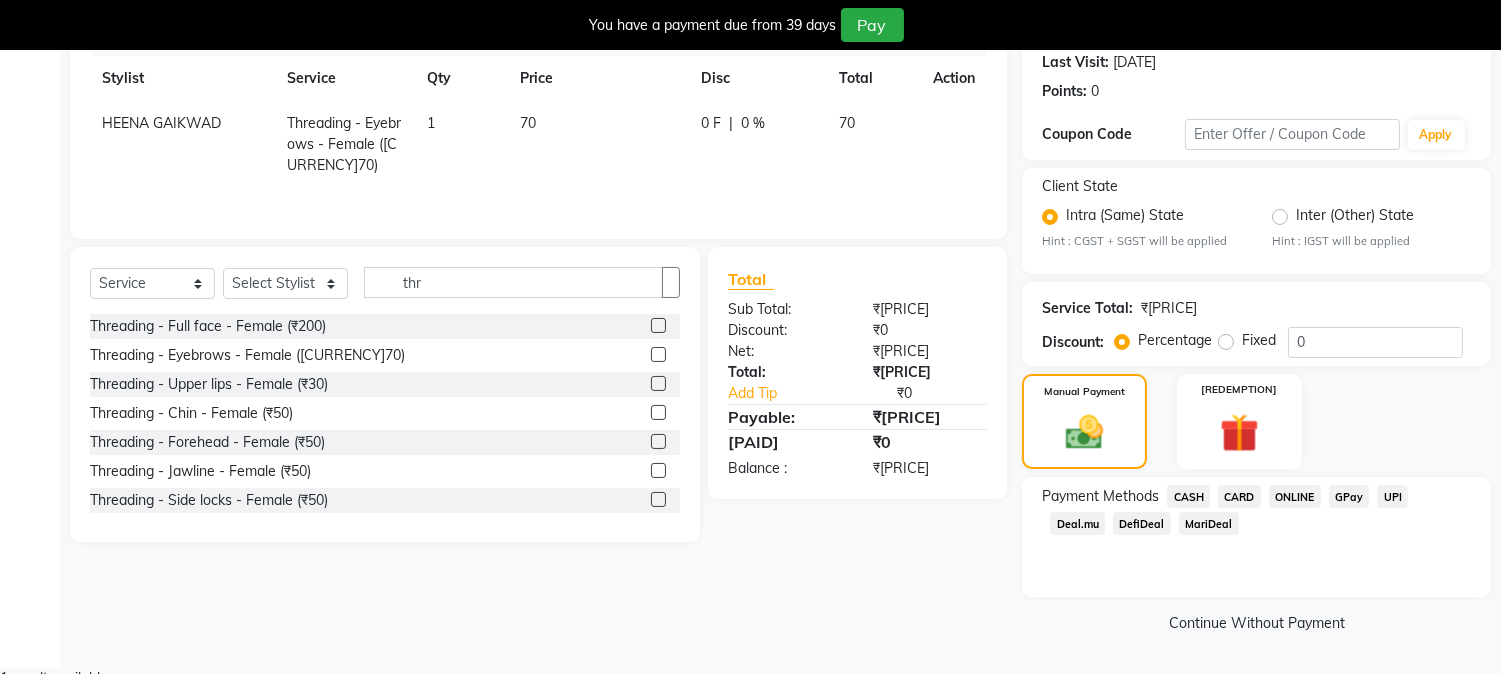 click on "ONLINE" at bounding box center [1188, 496] 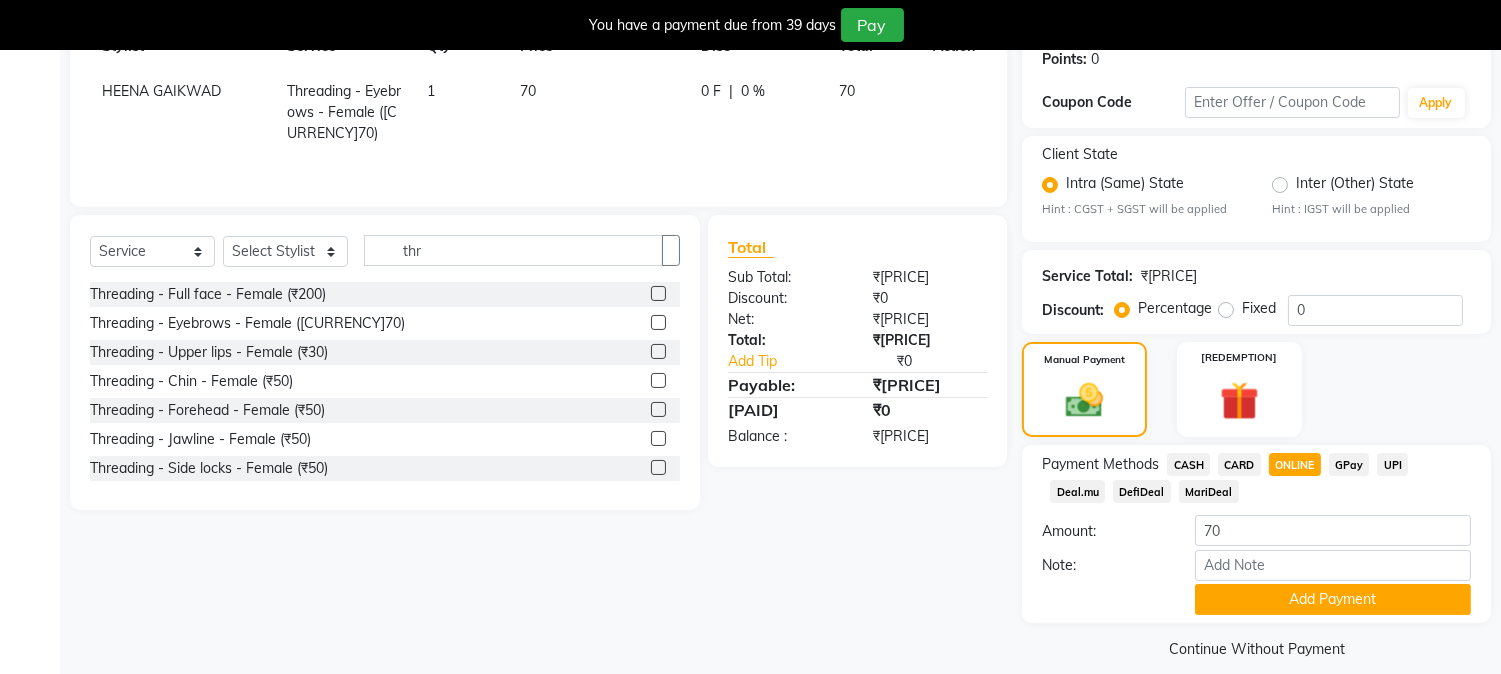 scroll, scrollTop: 336, scrollLeft: 0, axis: vertical 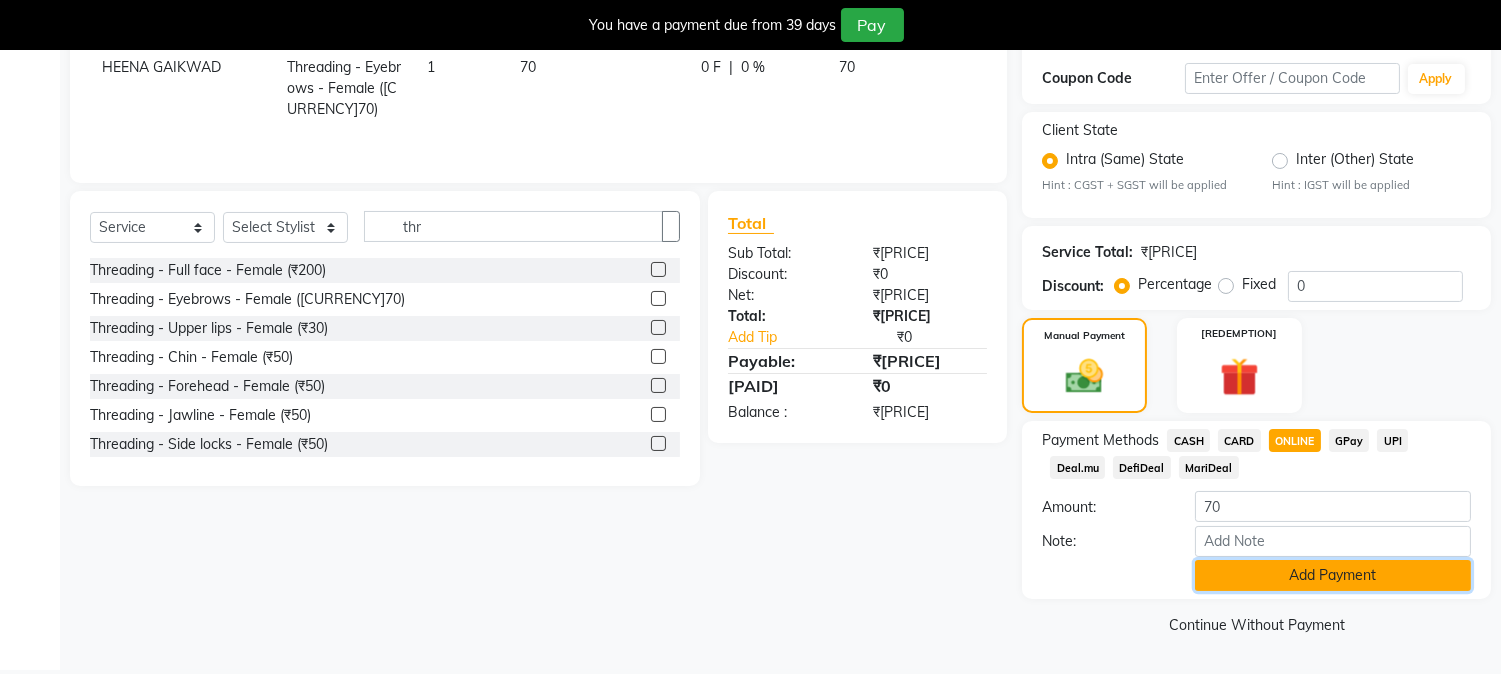 click on "Add Payment" at bounding box center [1333, 575] 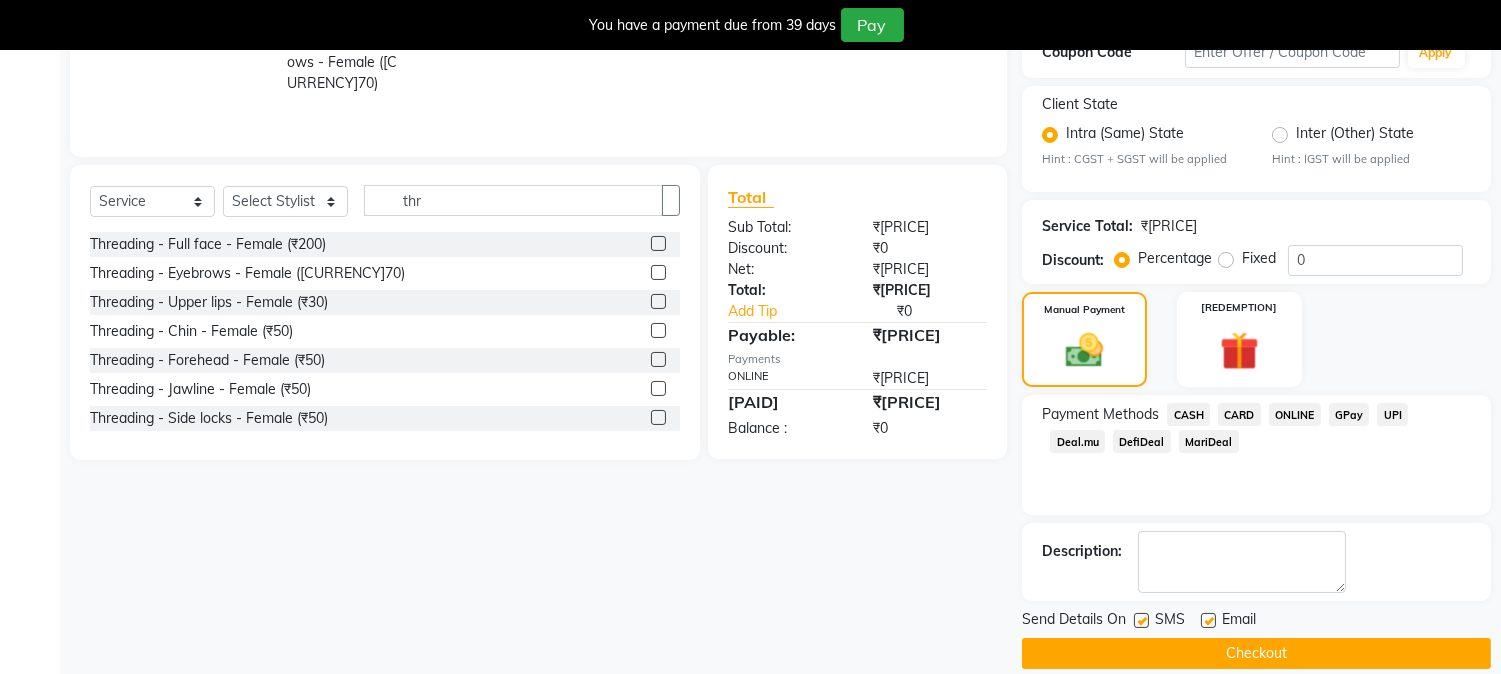 scroll, scrollTop: 393, scrollLeft: 0, axis: vertical 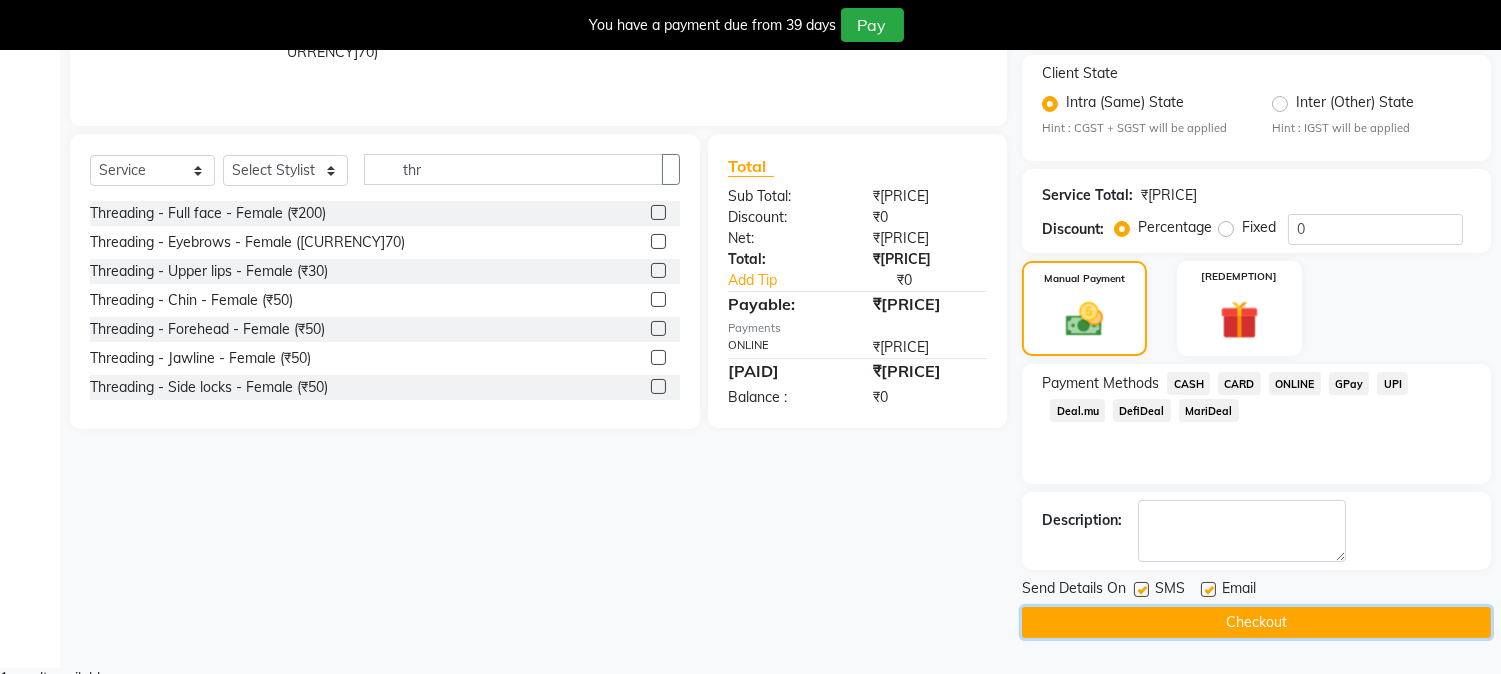 click on "Checkout" at bounding box center [1256, 622] 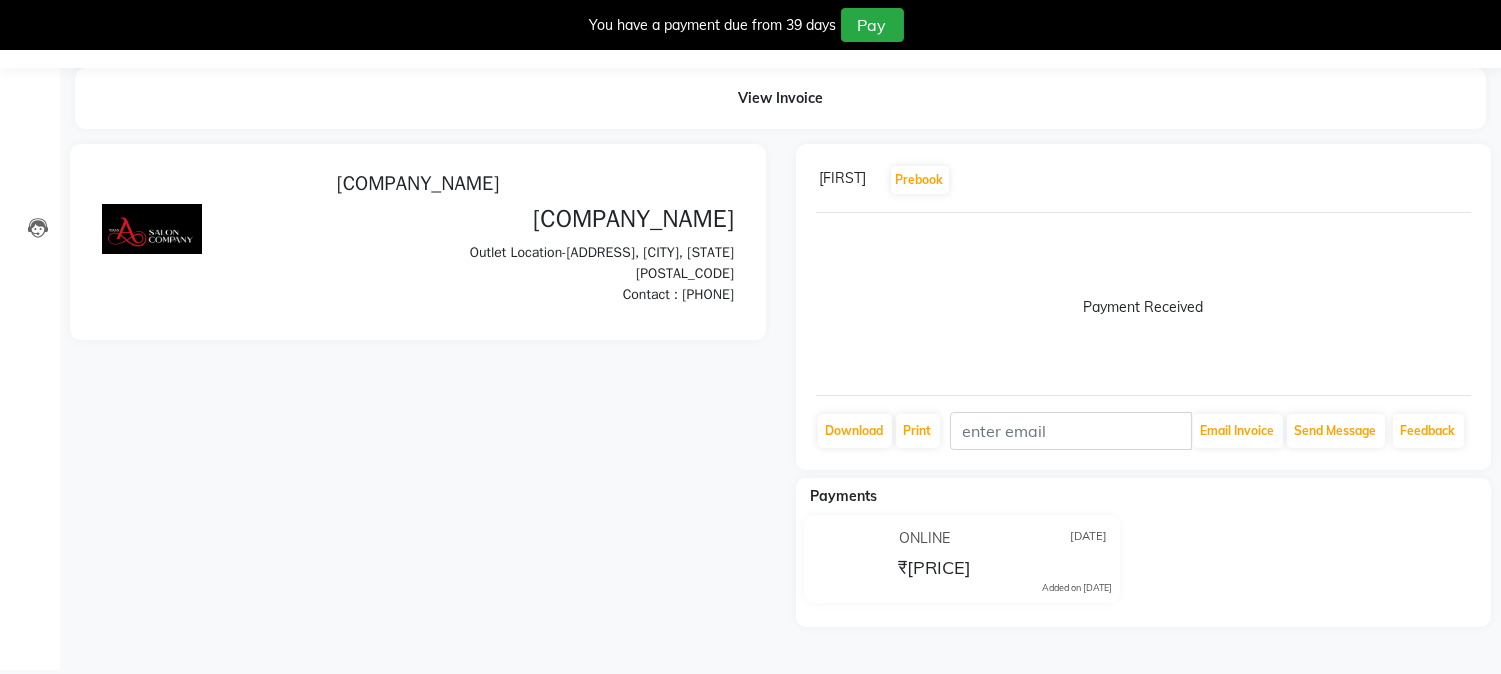 scroll, scrollTop: 124, scrollLeft: 0, axis: vertical 